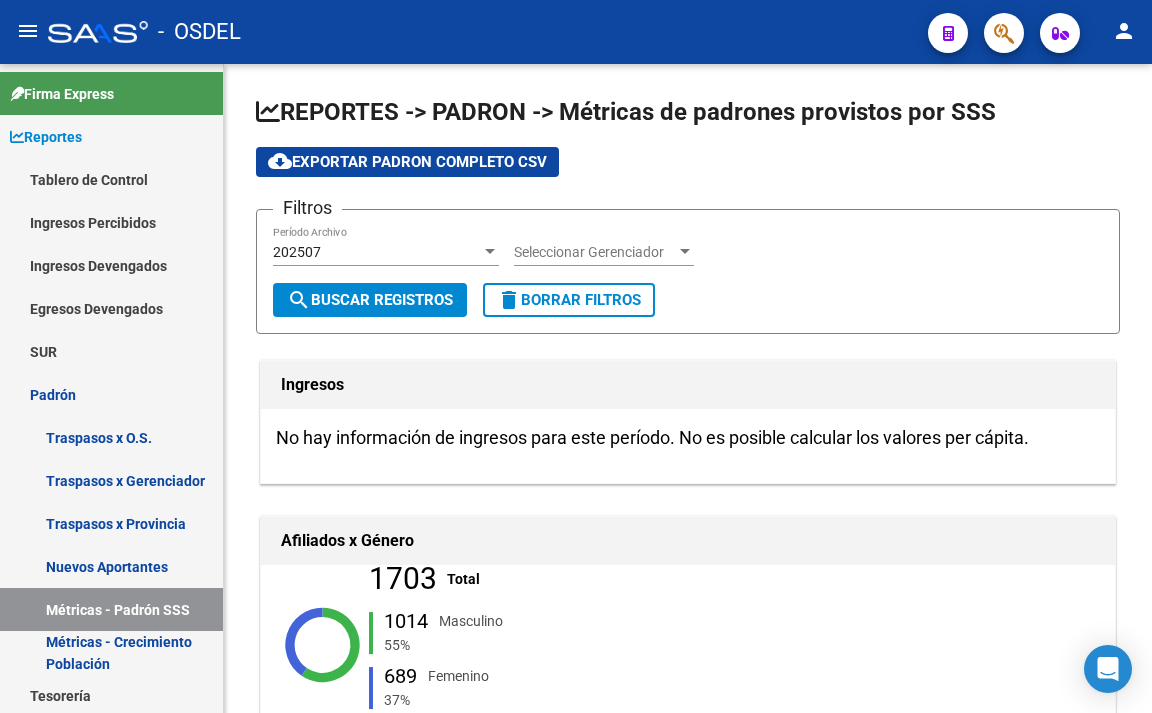 scroll, scrollTop: 0, scrollLeft: 0, axis: both 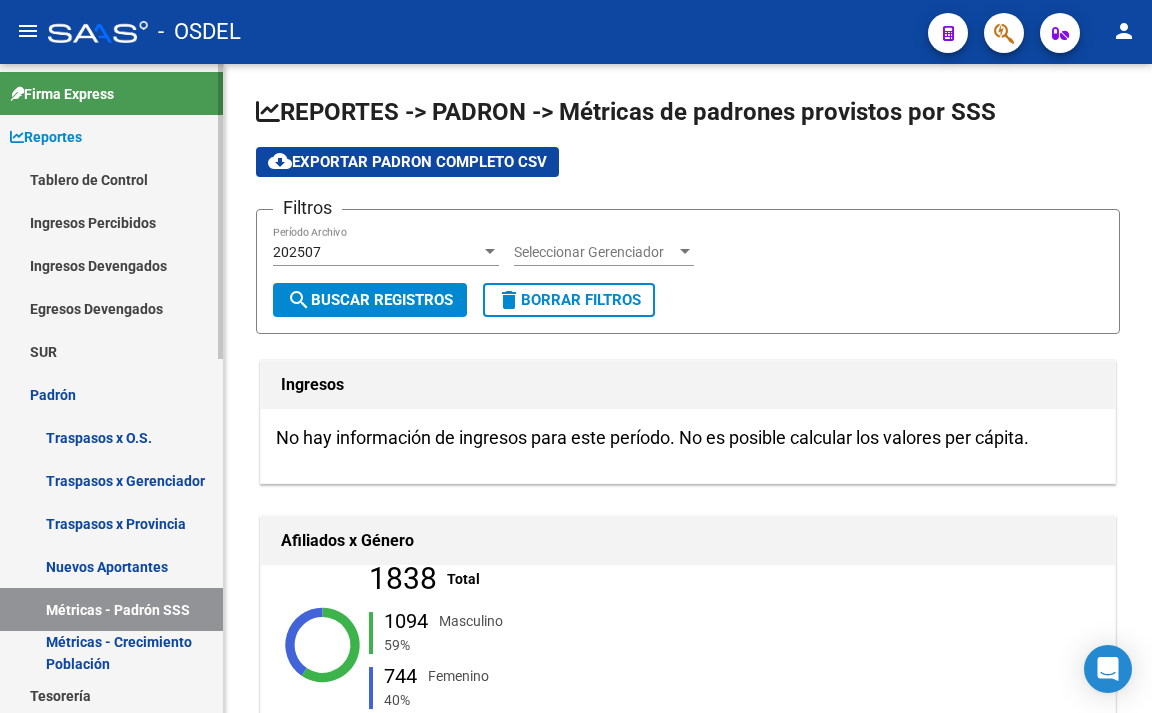 click on "Nuevos Aportantes" at bounding box center (111, 566) 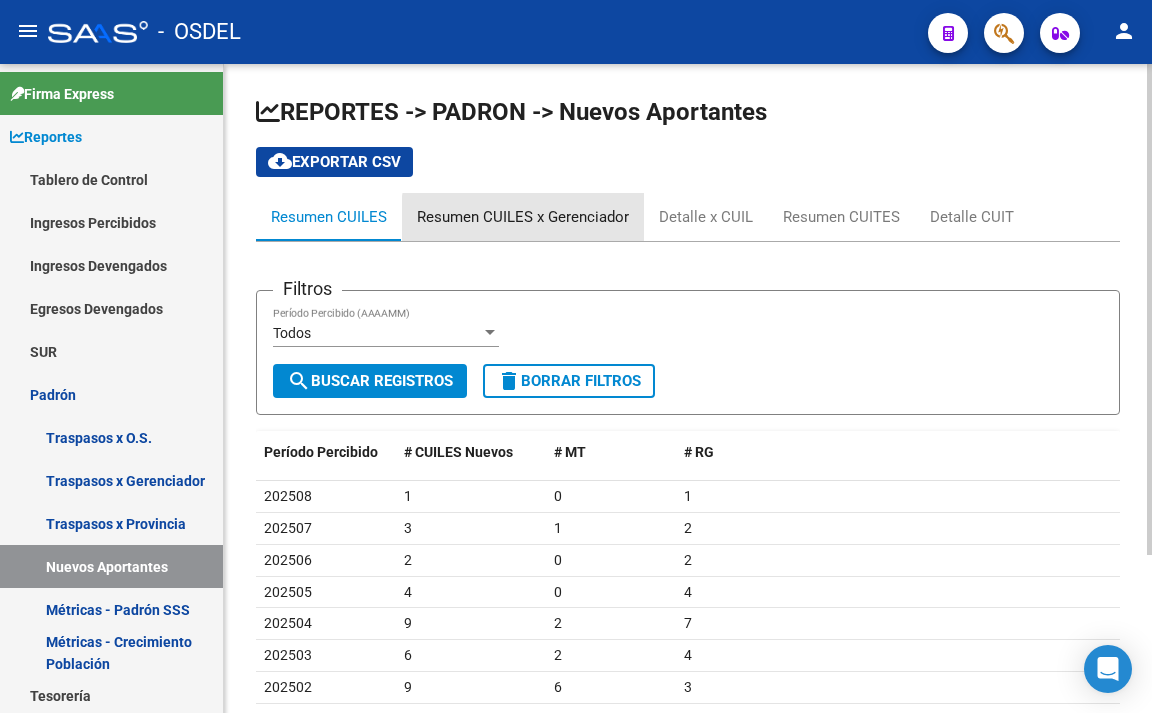click on "Resumen CUILES x Gerenciador" at bounding box center (523, 217) 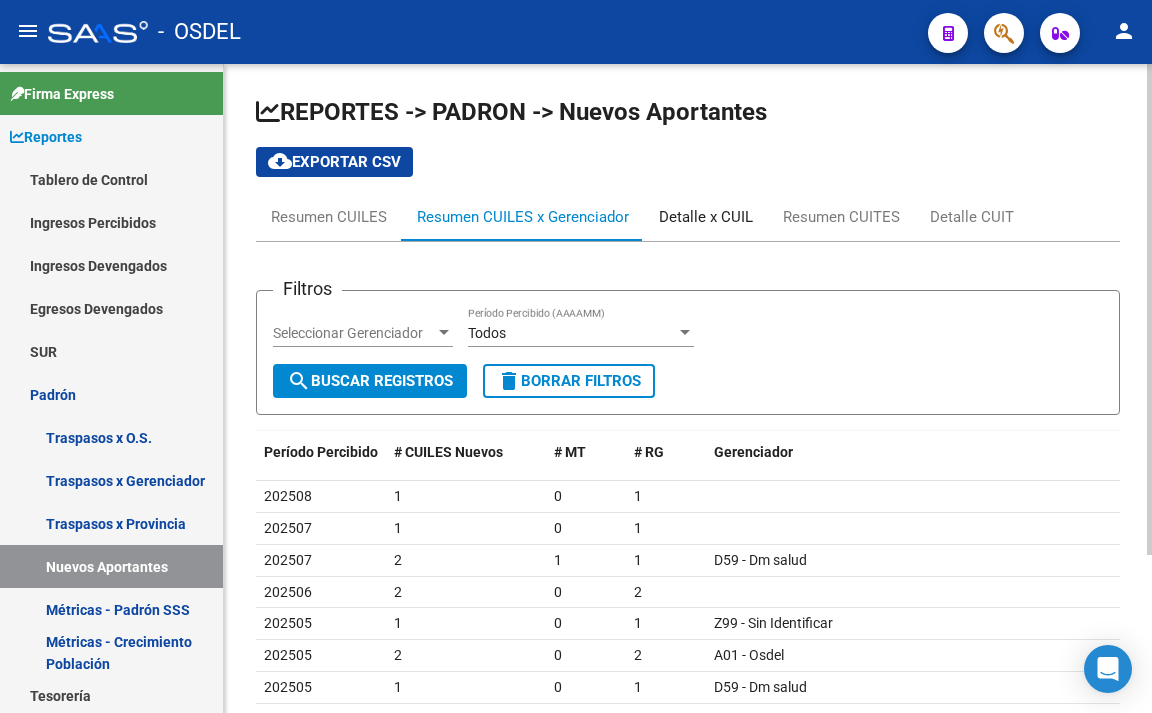 click on "Detalle x CUIL" at bounding box center (706, 217) 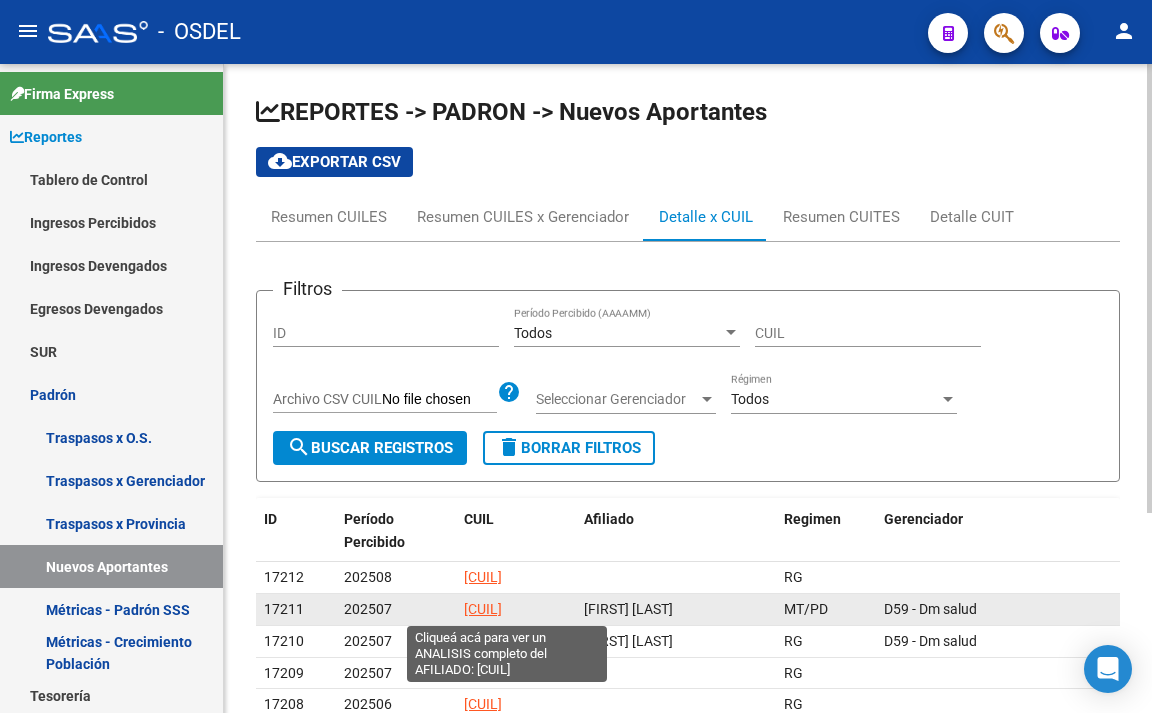click on "[CUIL]" 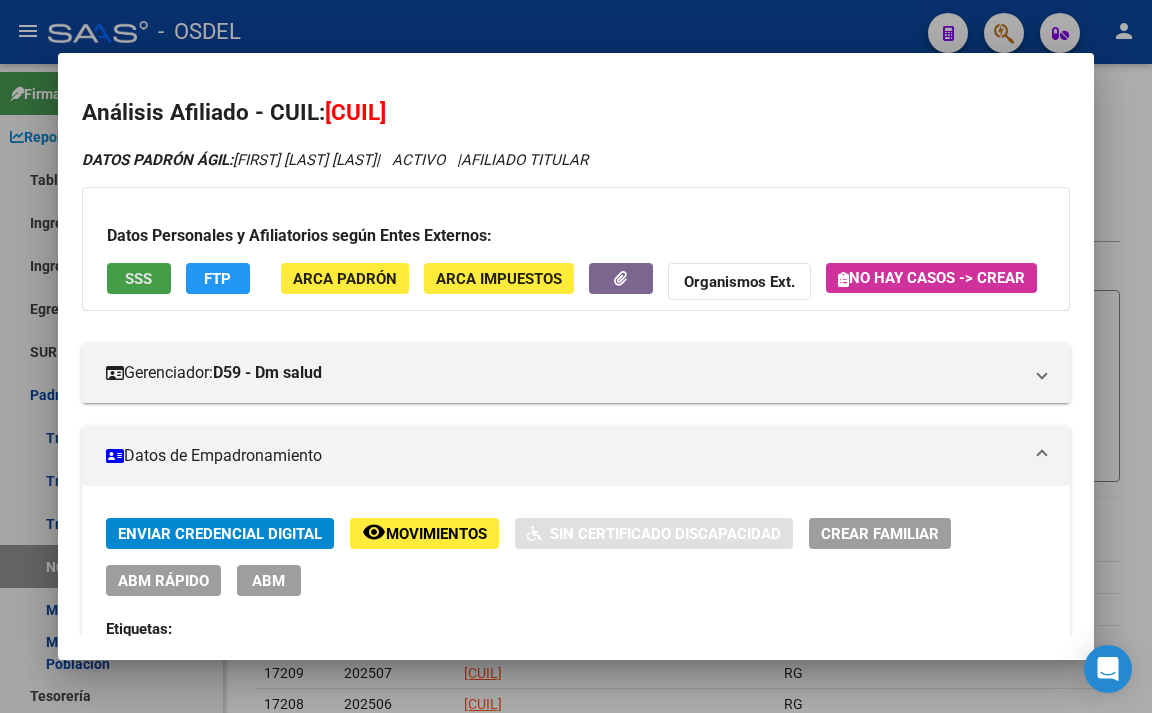 click on "SSS" at bounding box center (138, 279) 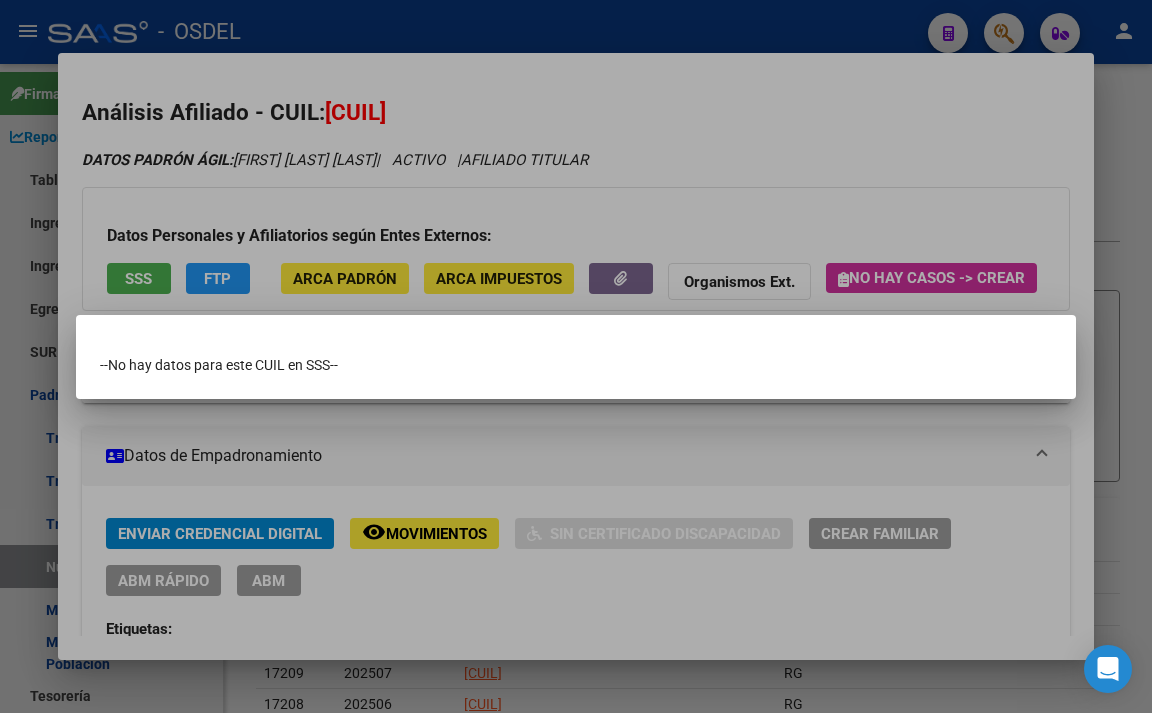 click at bounding box center (576, 356) 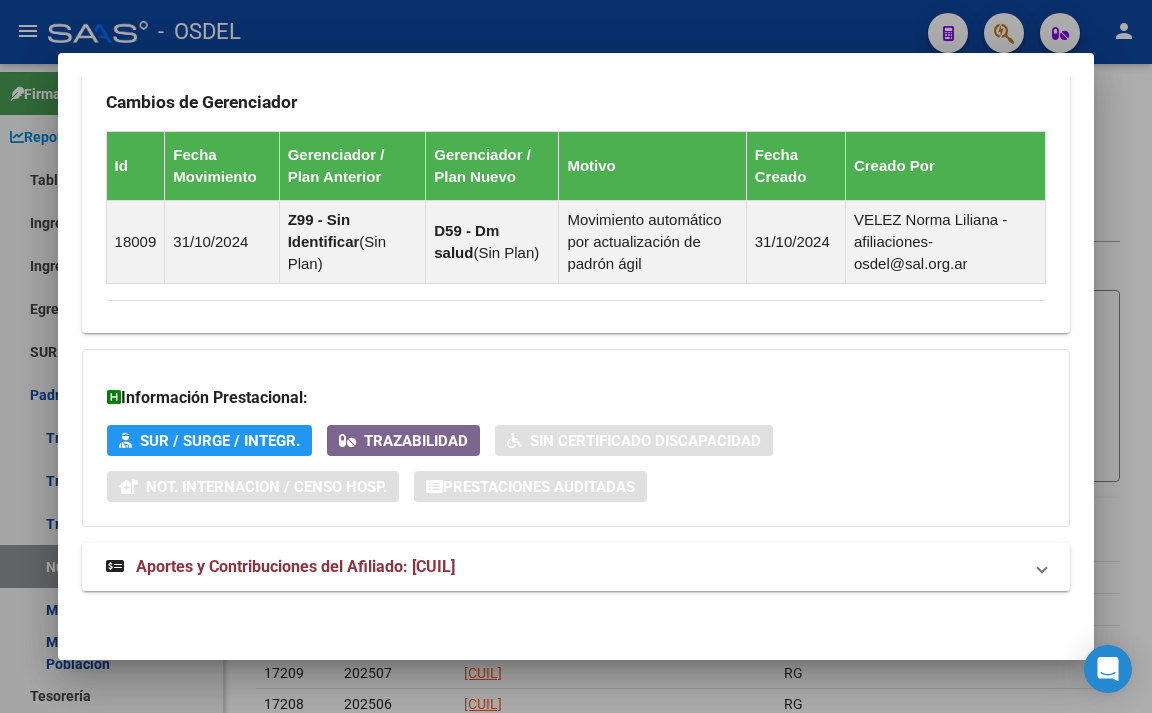scroll, scrollTop: 1432, scrollLeft: 0, axis: vertical 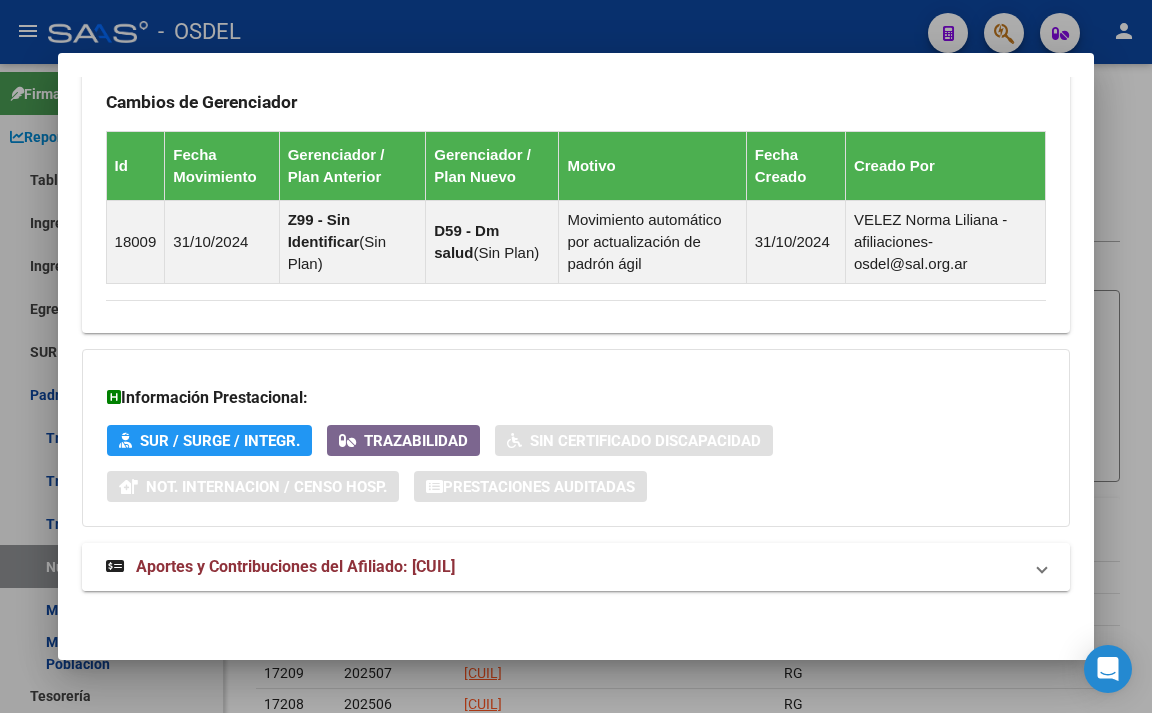 click on "Aportes y Contribuciones del Afiliado: [CUIL]" at bounding box center (295, 566) 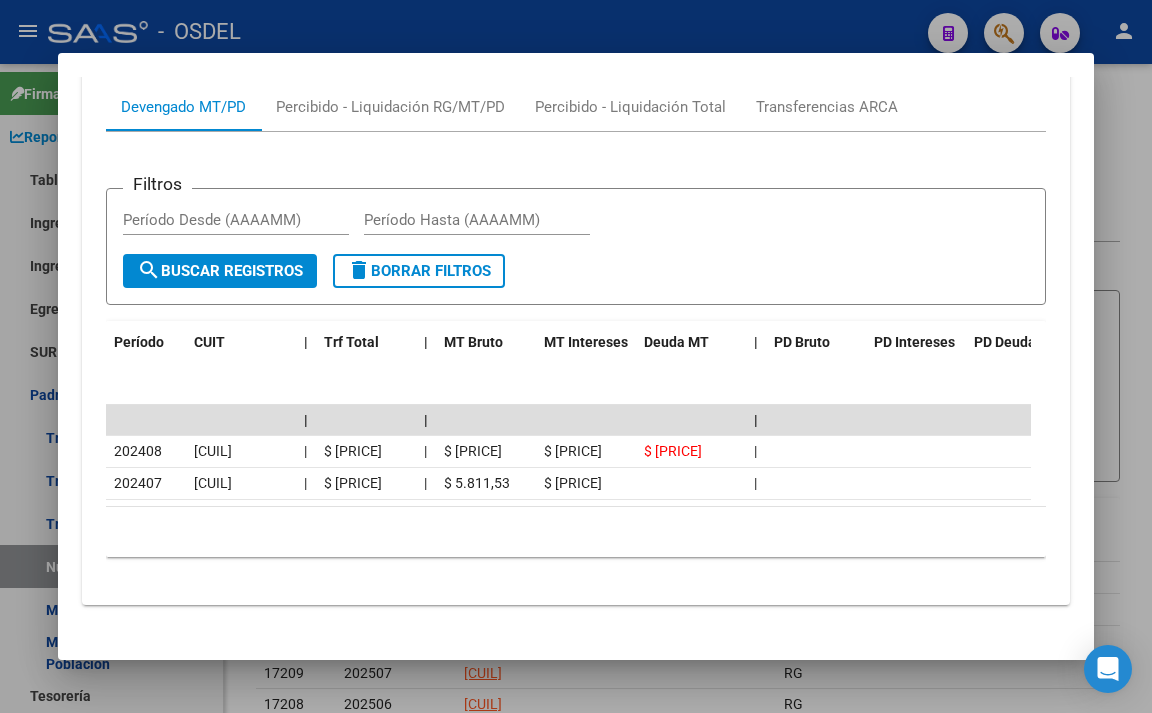 scroll, scrollTop: 1979, scrollLeft: 0, axis: vertical 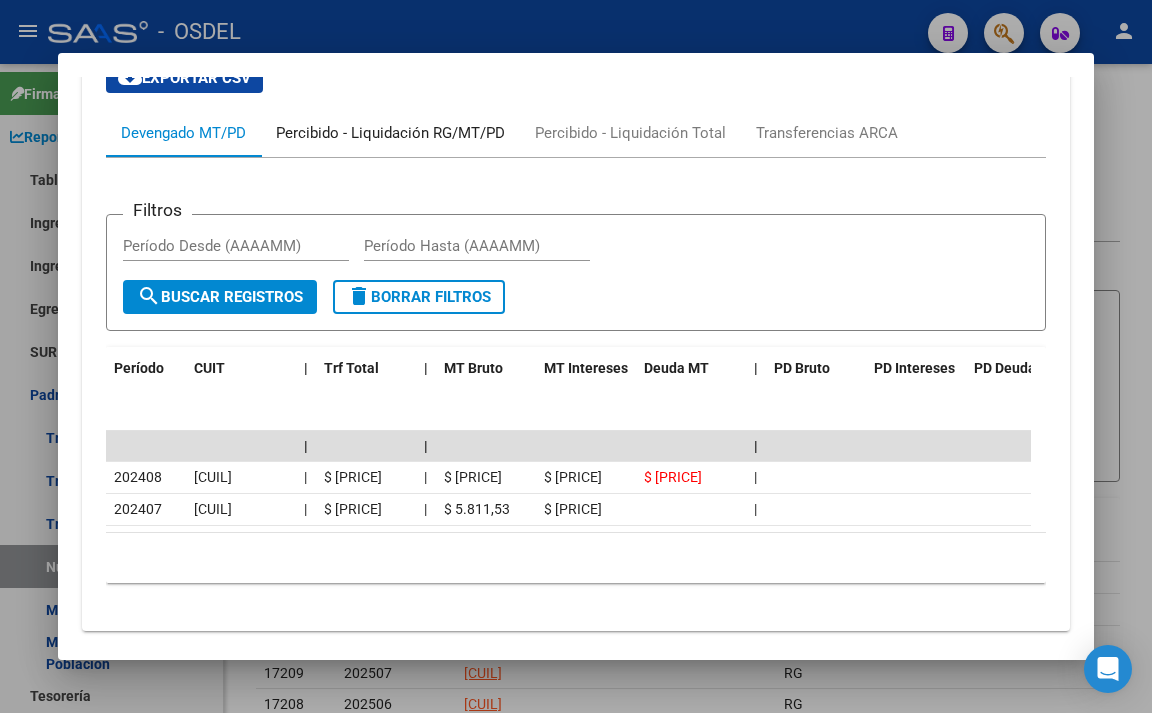 click on "Percibido - Liquidación RG/MT/PD" at bounding box center [390, 133] 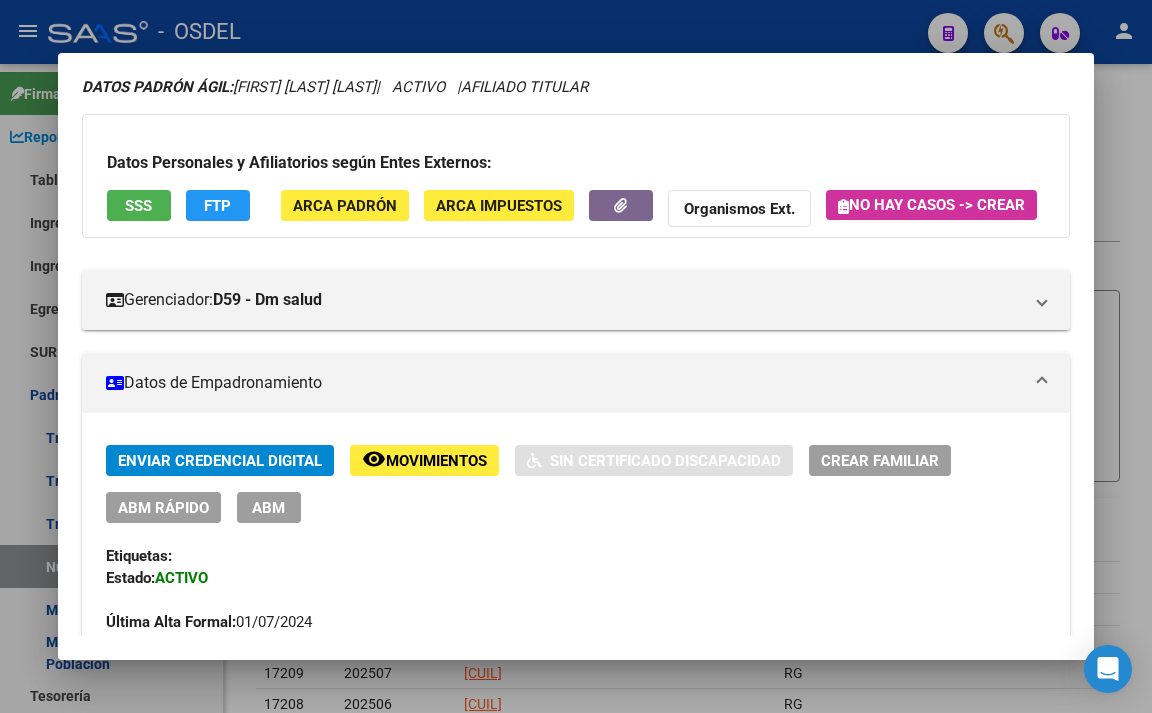 scroll, scrollTop: 63, scrollLeft: 0, axis: vertical 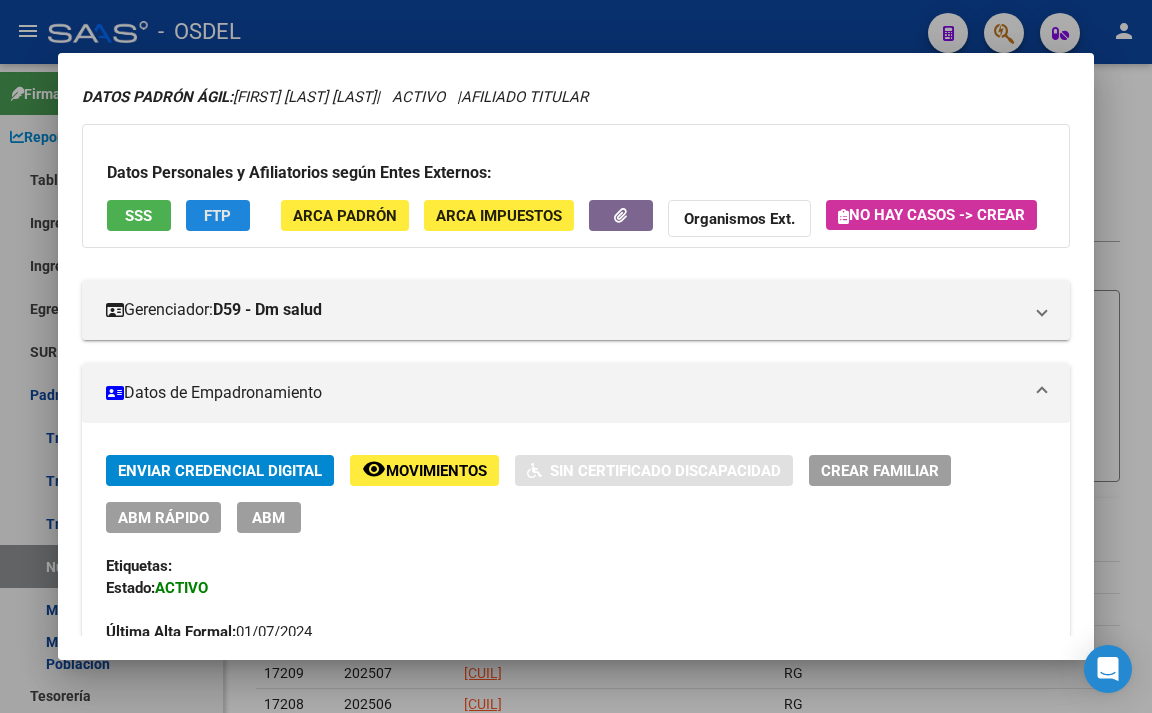 click on "FTP" 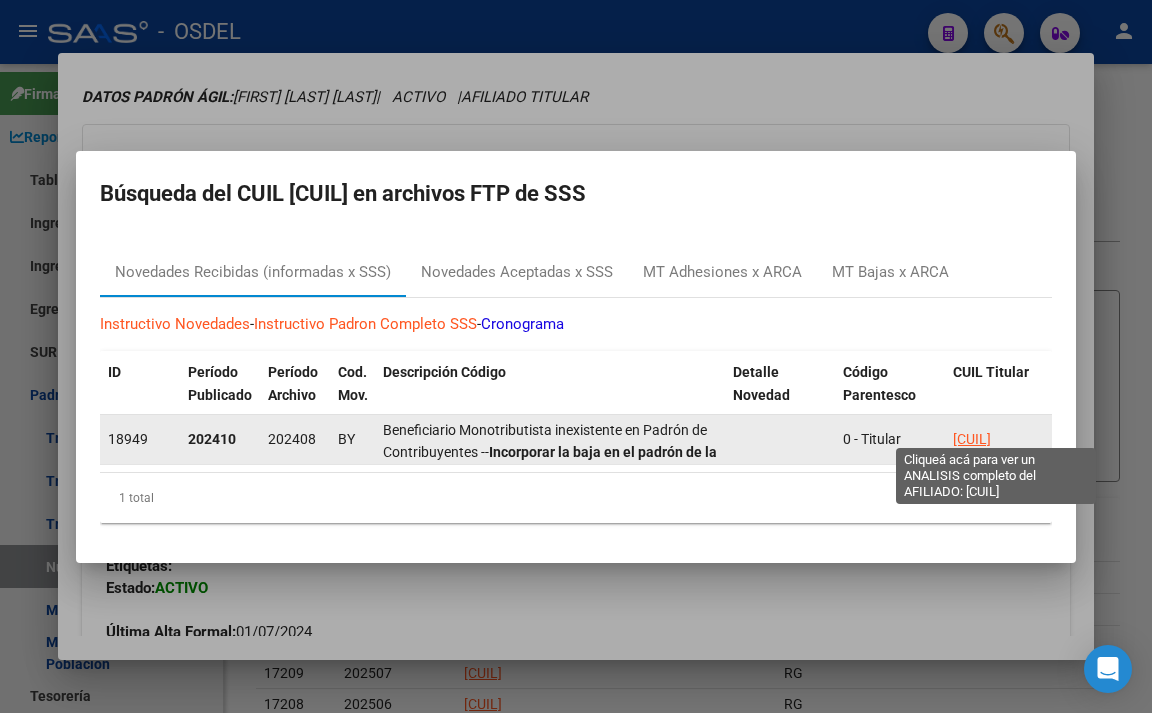 click on "[CUIL]" 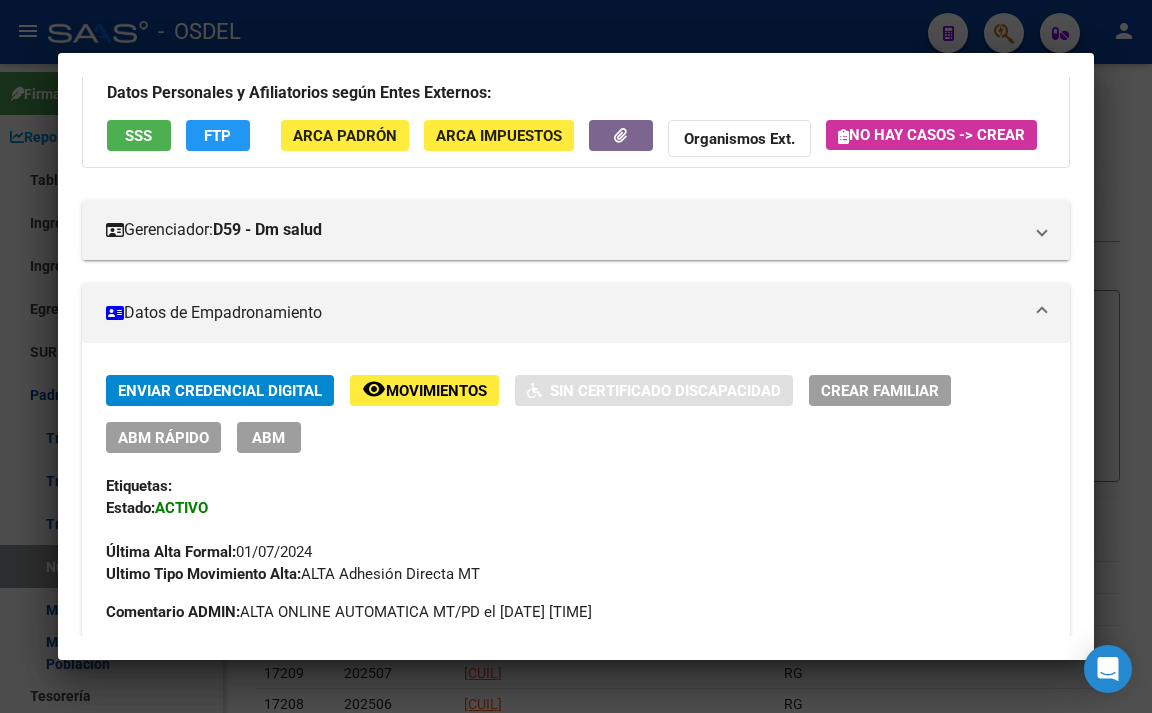 scroll, scrollTop: 200, scrollLeft: 0, axis: vertical 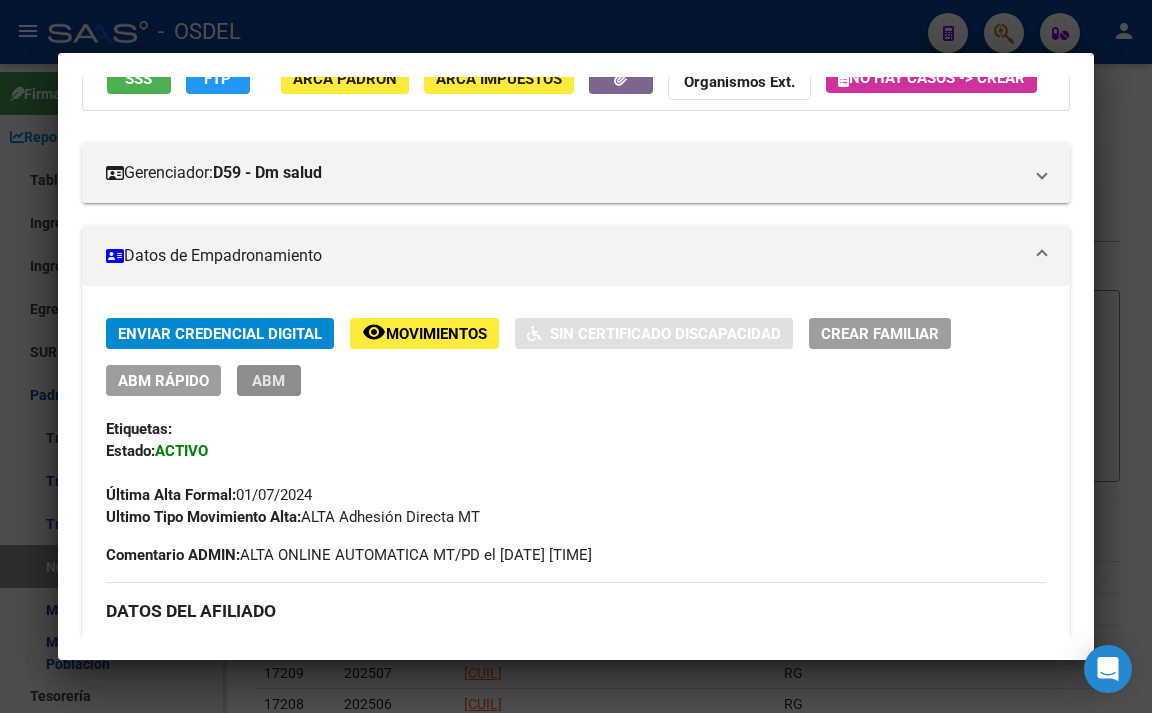 click on "ABM" at bounding box center [268, 381] 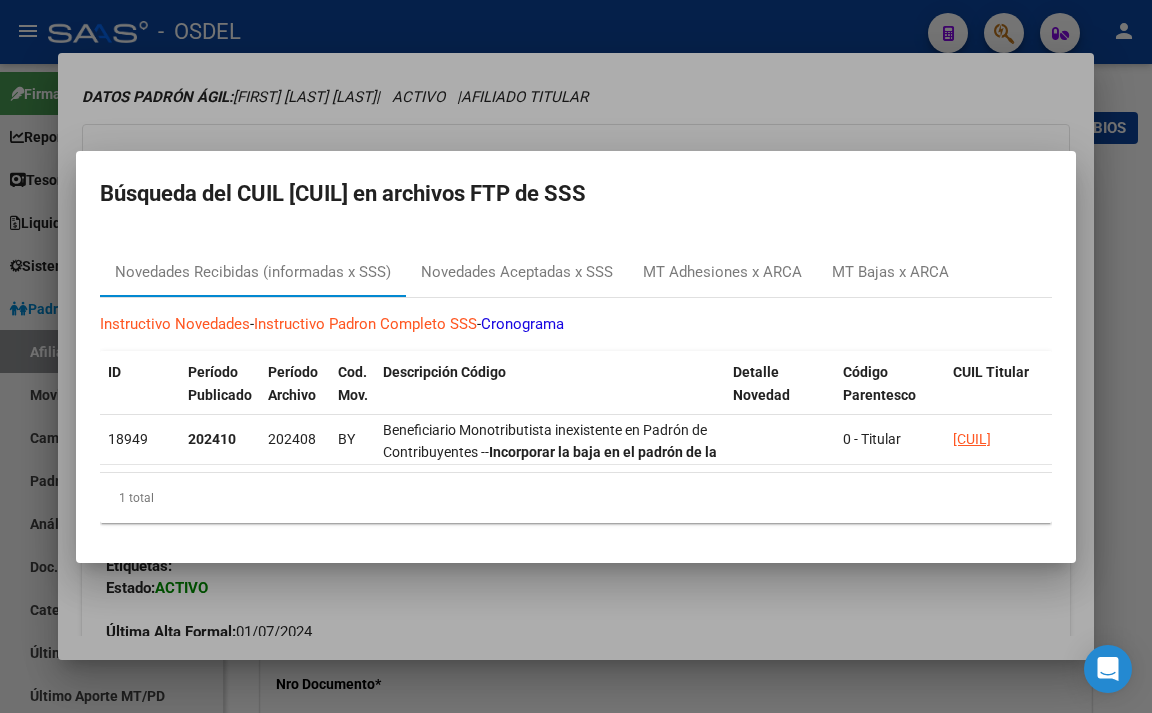 radio on "true" 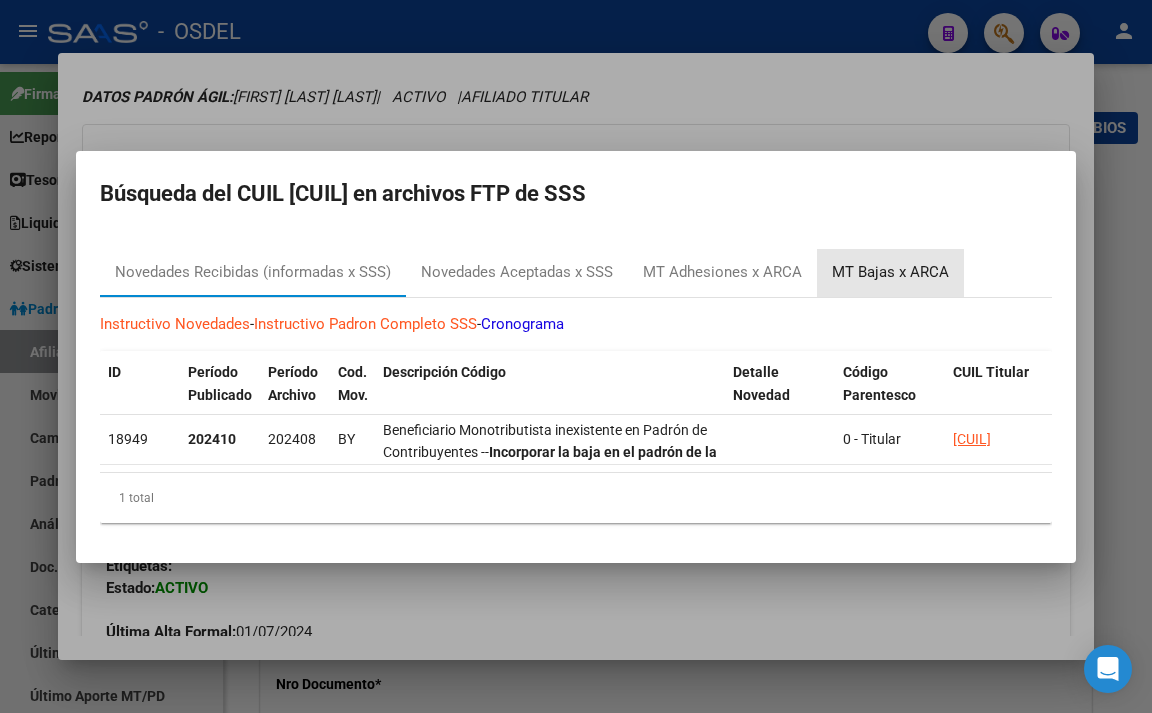 click on "MT Bajas x ARCA" at bounding box center (890, 272) 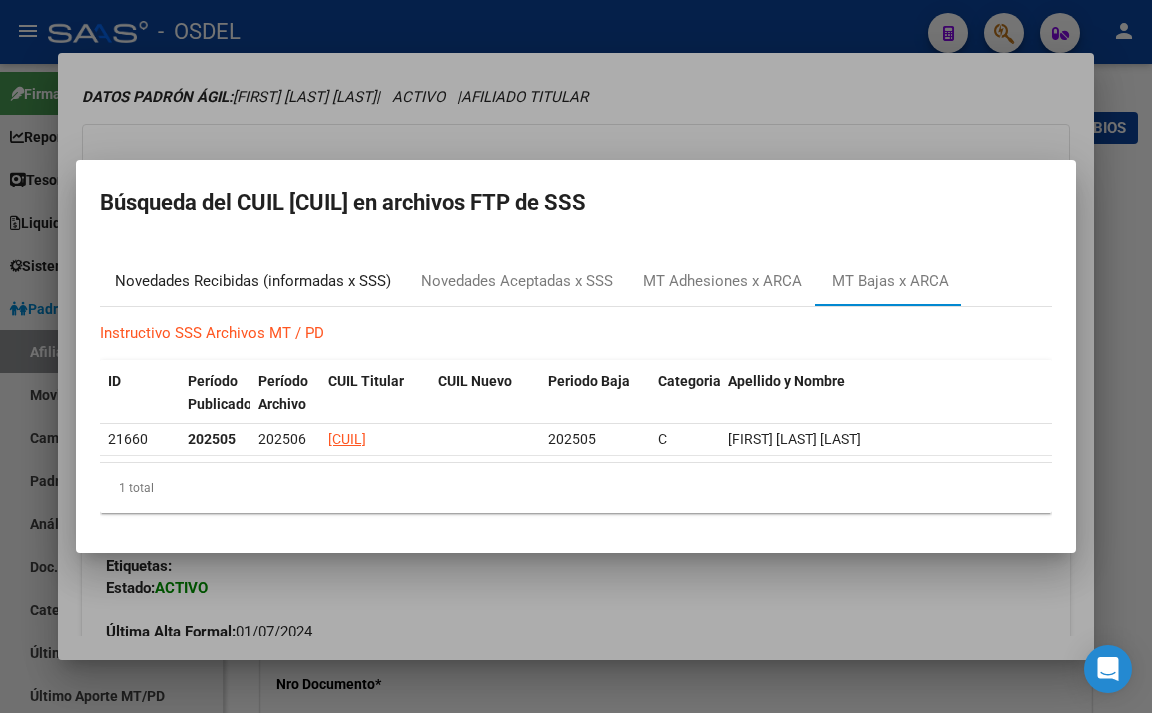 click on "Novedades Recibidas (informadas x SSS)" at bounding box center [253, 281] 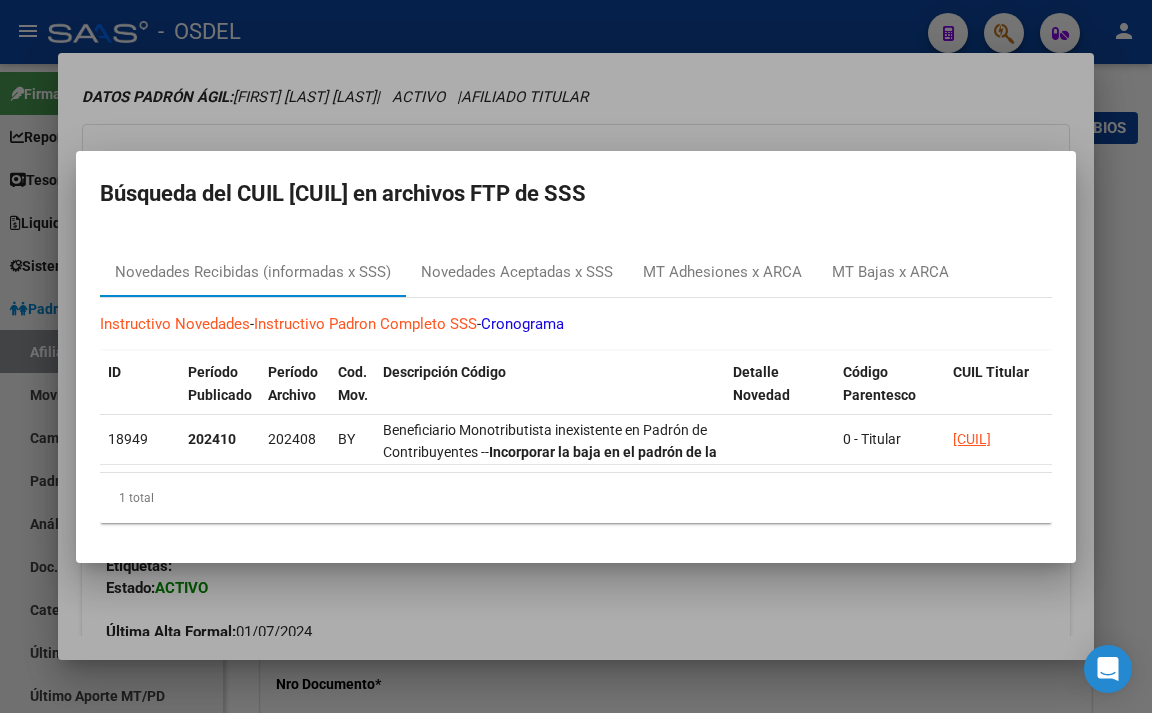 click at bounding box center (576, 356) 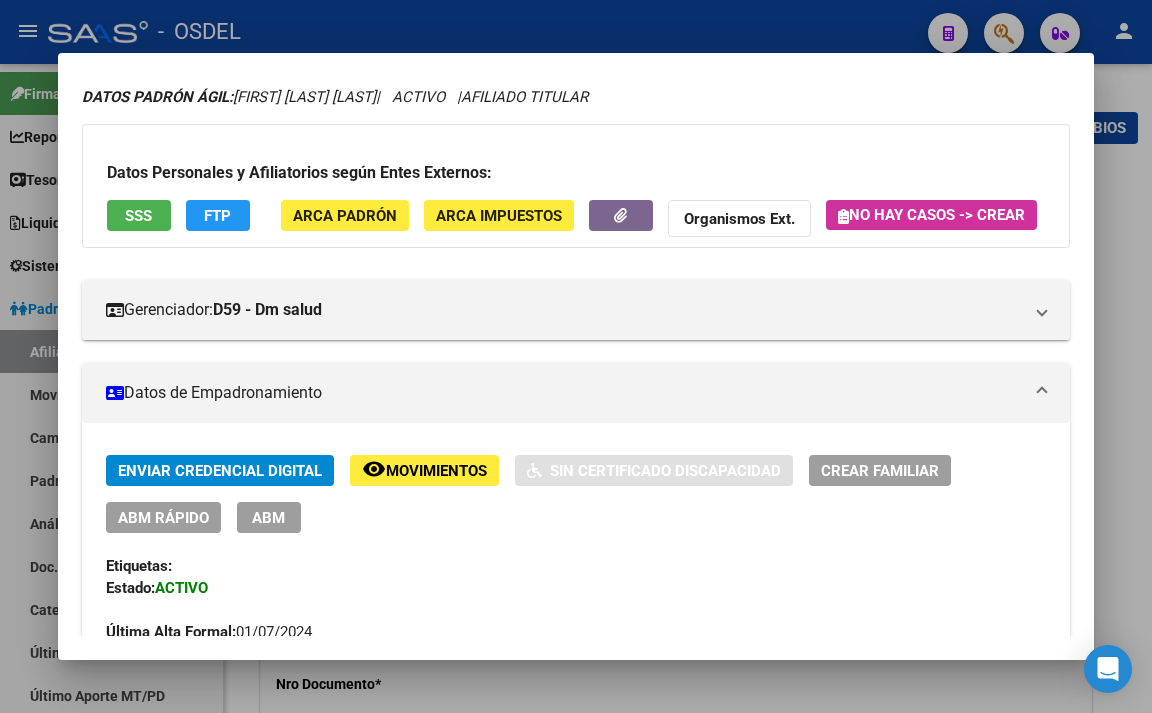 click on "ABM" at bounding box center [269, 517] 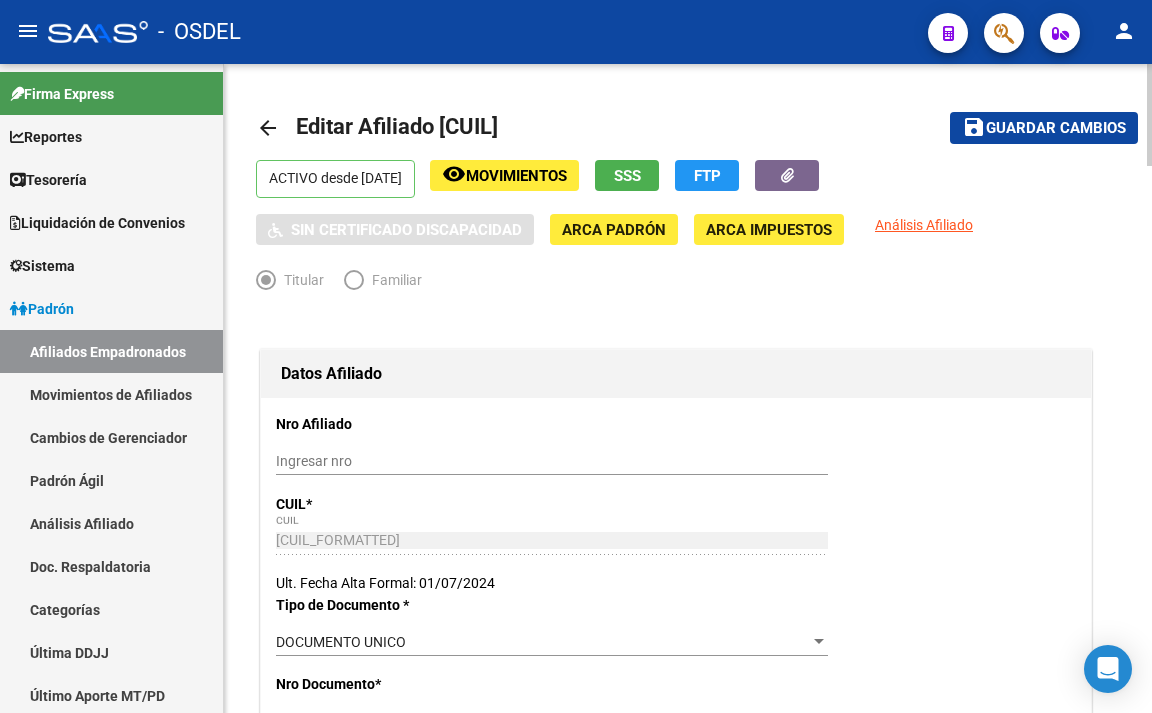 click on "SSS" 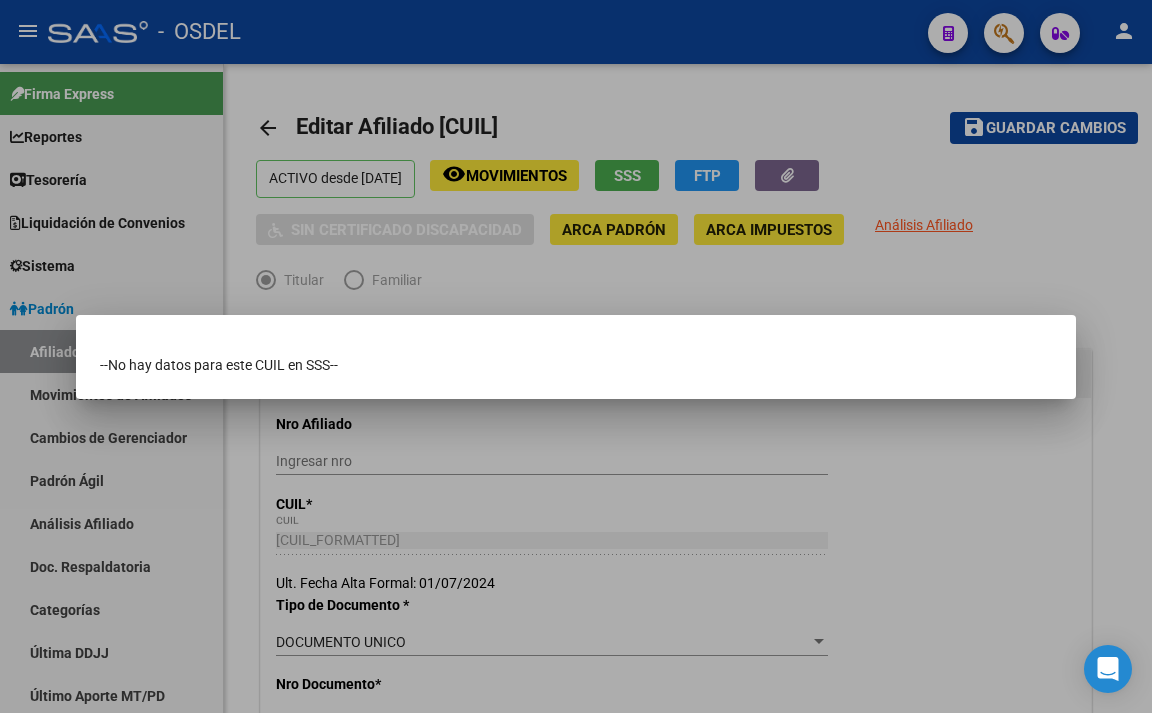 click at bounding box center (576, 356) 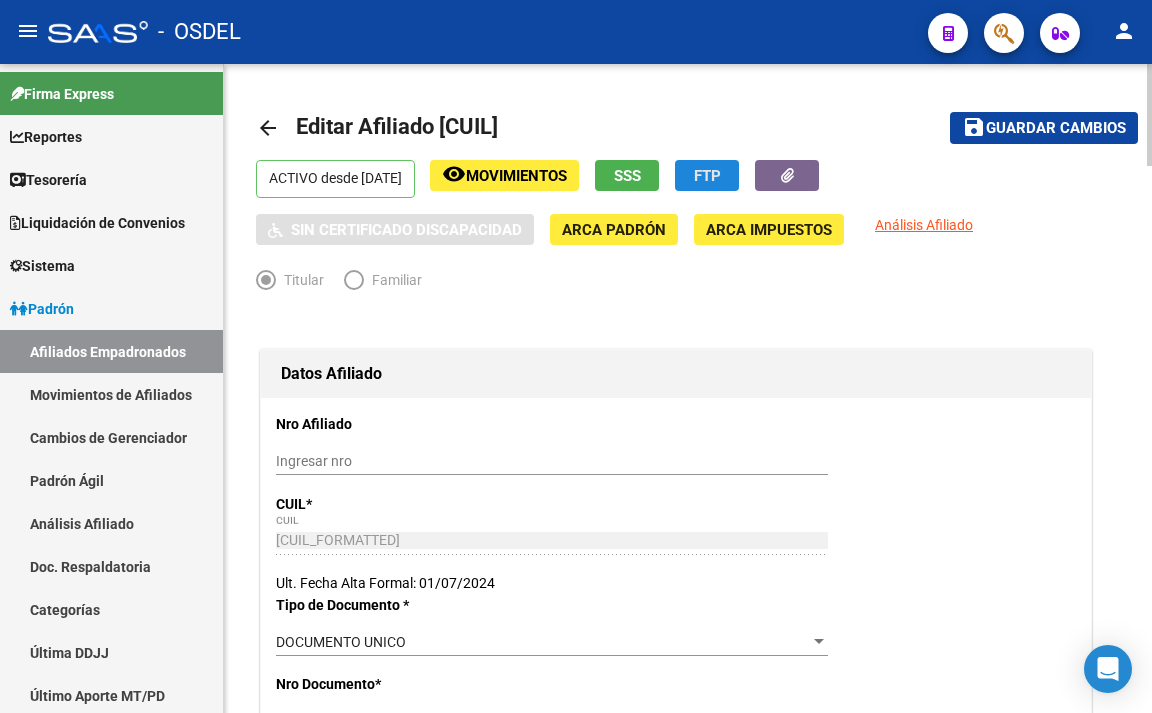 click on "FTP" 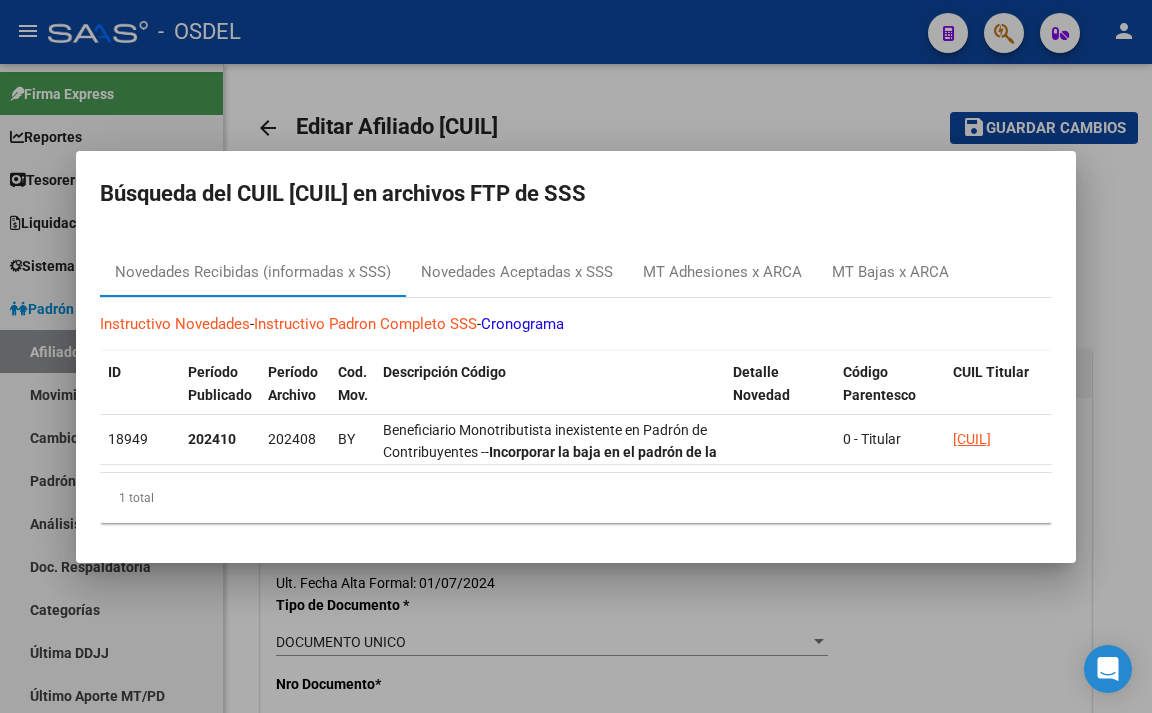 click at bounding box center [576, 356] 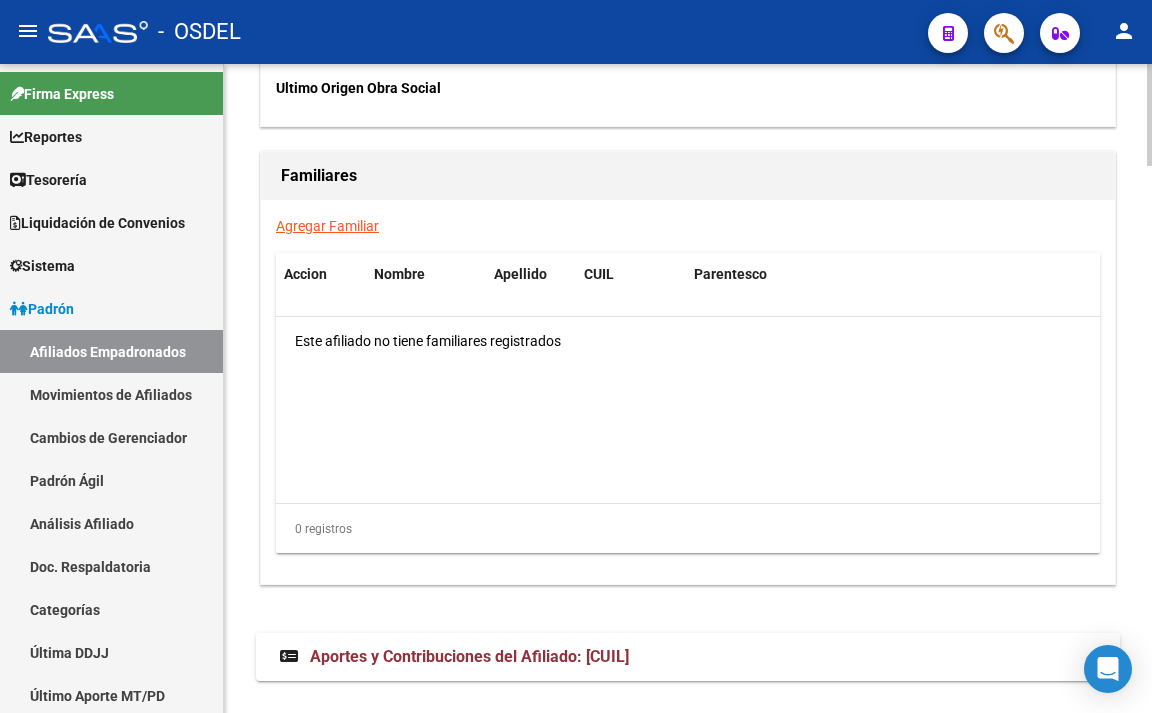scroll, scrollTop: 3488, scrollLeft: 0, axis: vertical 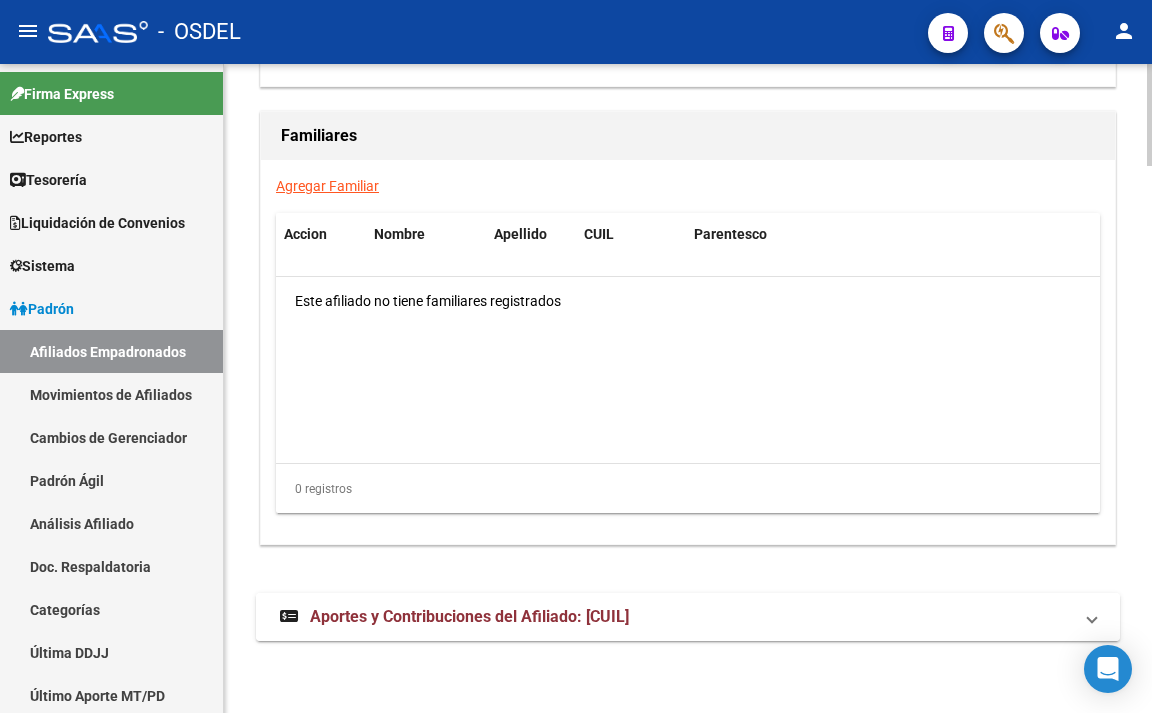 click on "Aportes y Contribuciones del Afiliado: [CUIL]" at bounding box center [469, 616] 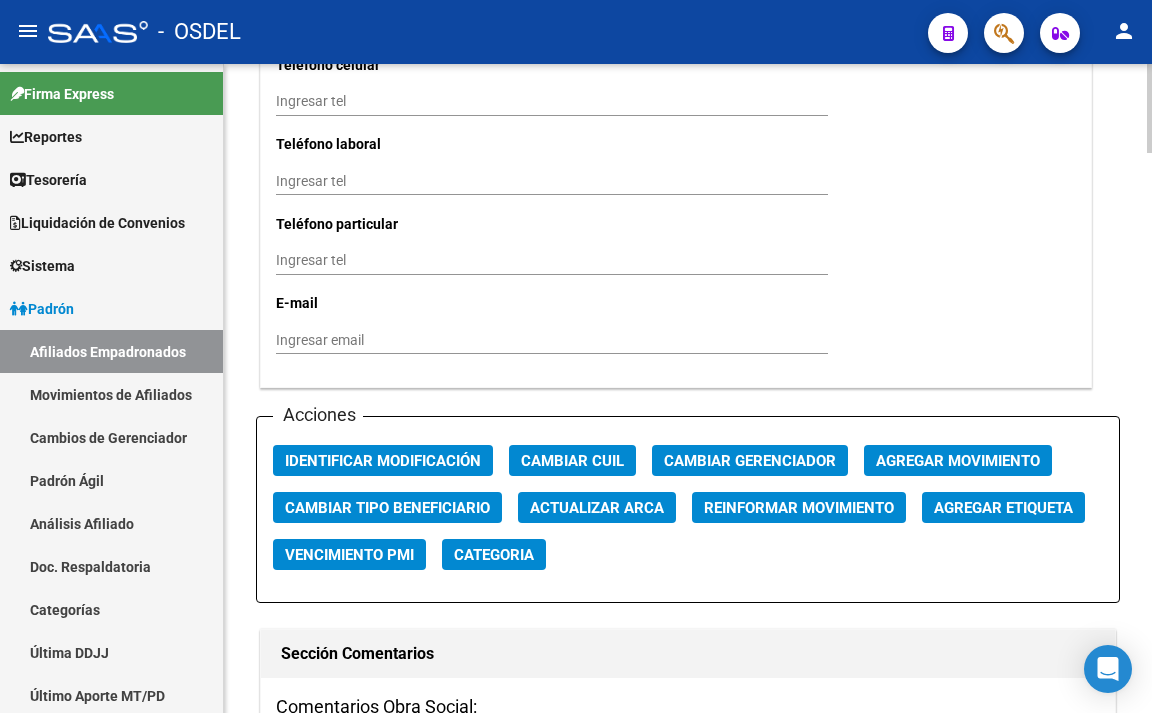 scroll, scrollTop: 2100, scrollLeft: 0, axis: vertical 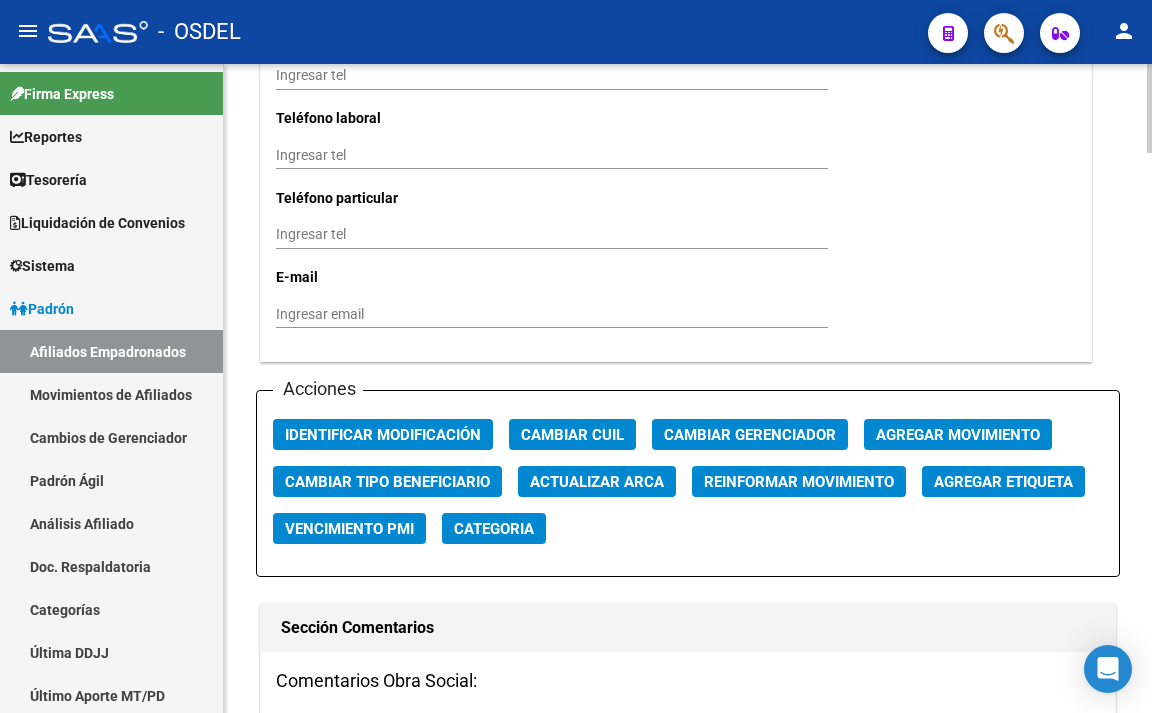click on "Agregar Movimiento" 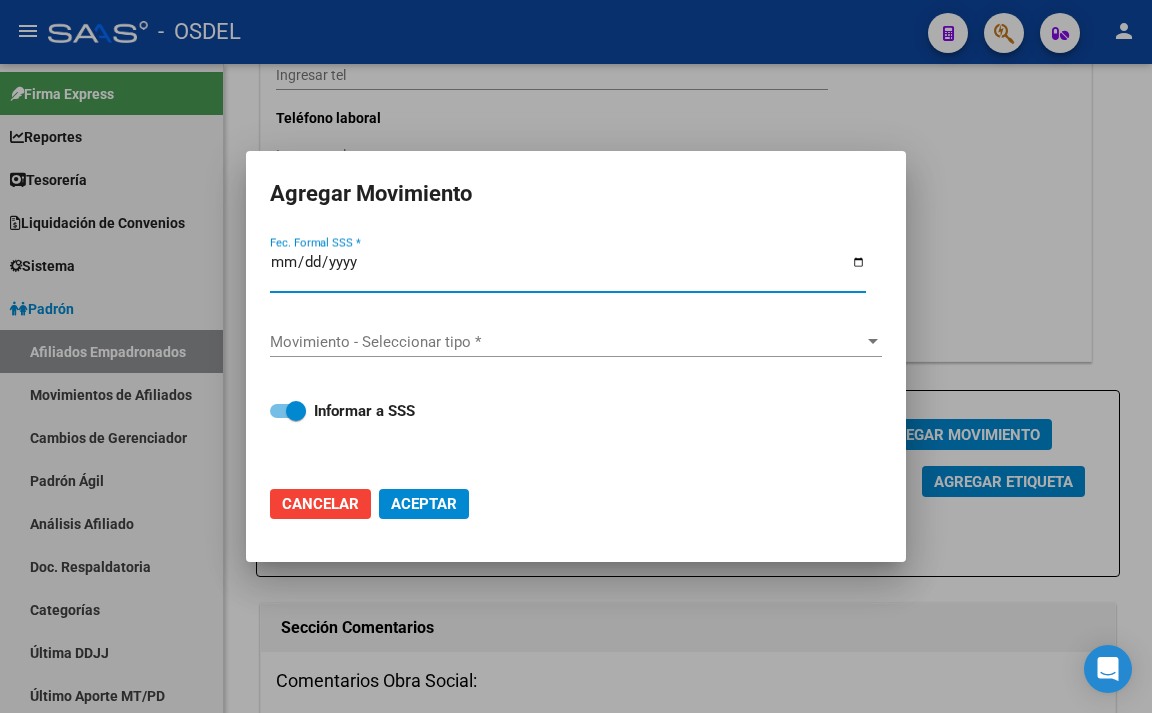 click at bounding box center [576, 356] 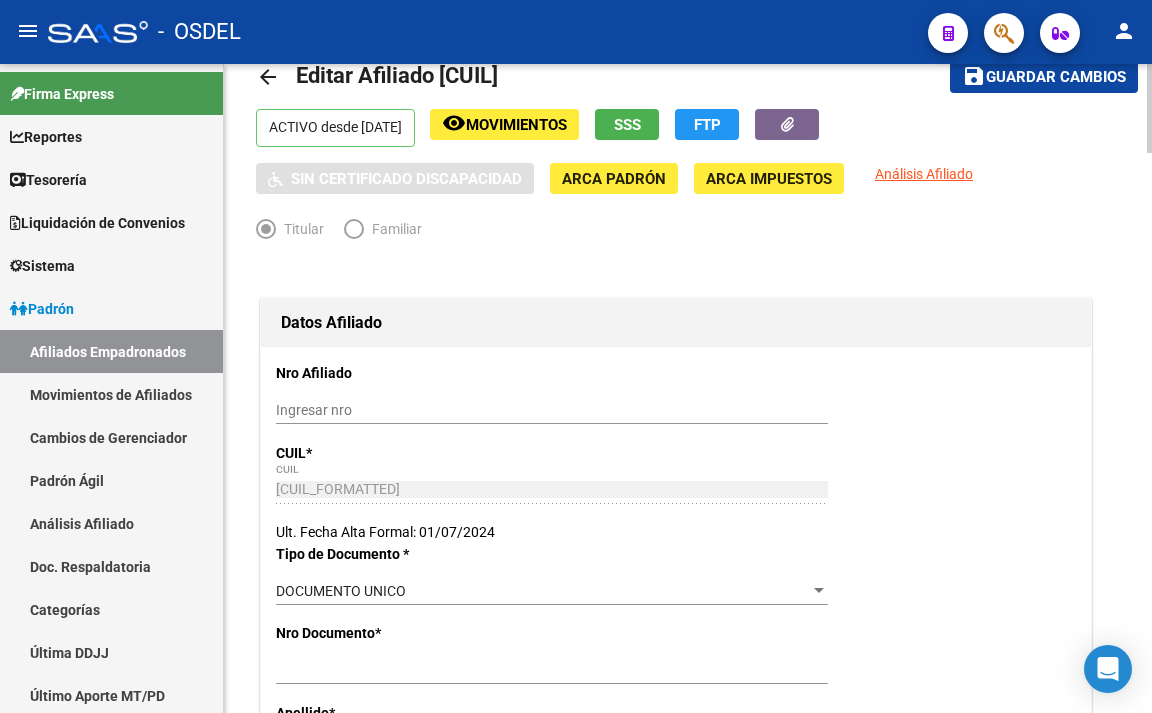 scroll, scrollTop: 0, scrollLeft: 0, axis: both 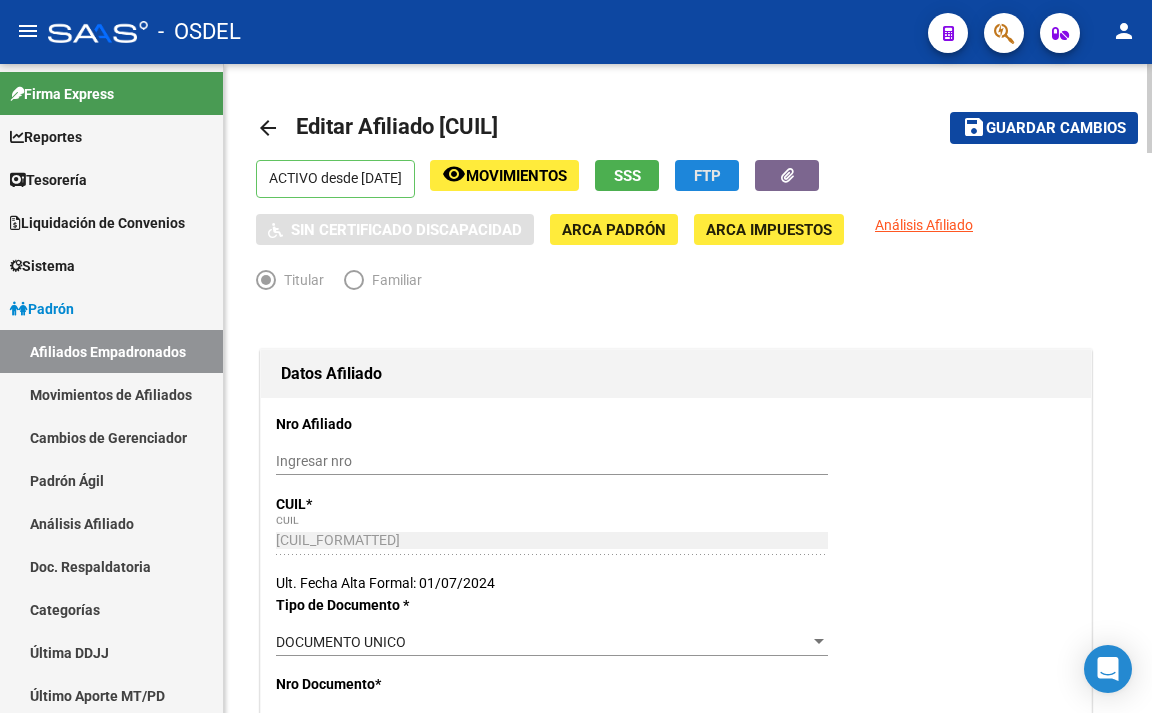 click on "FTP" 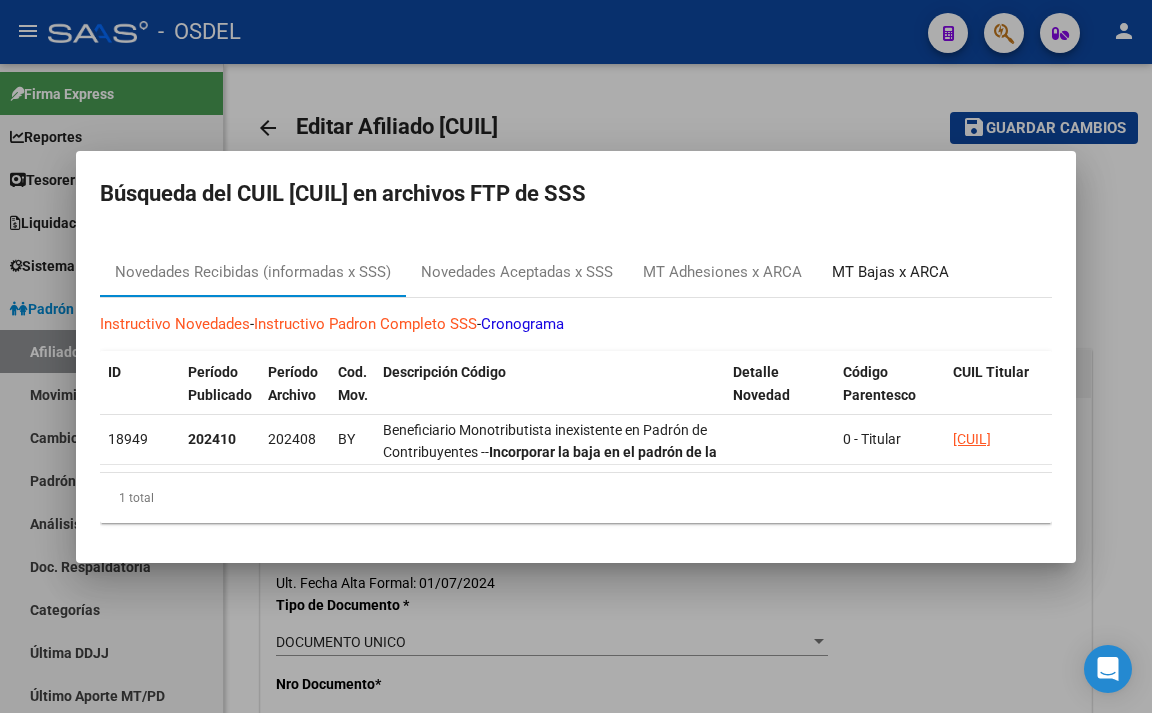 click on "MT Bajas x ARCA" at bounding box center (890, 273) 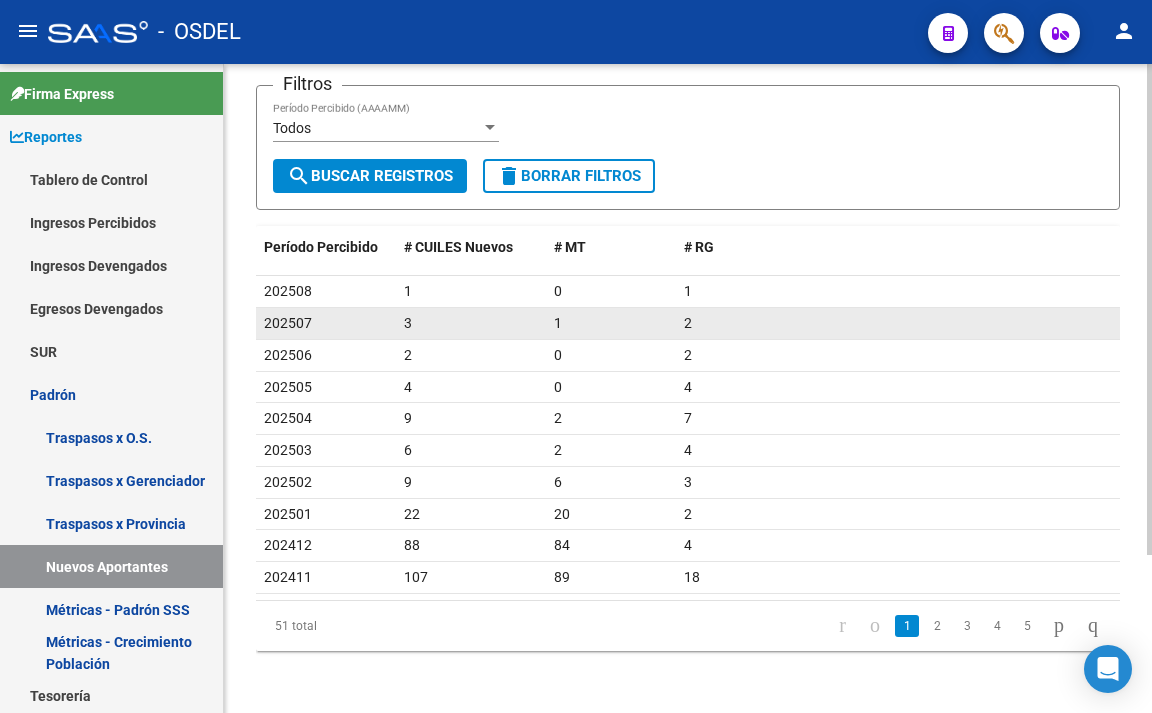 scroll, scrollTop: 208, scrollLeft: 0, axis: vertical 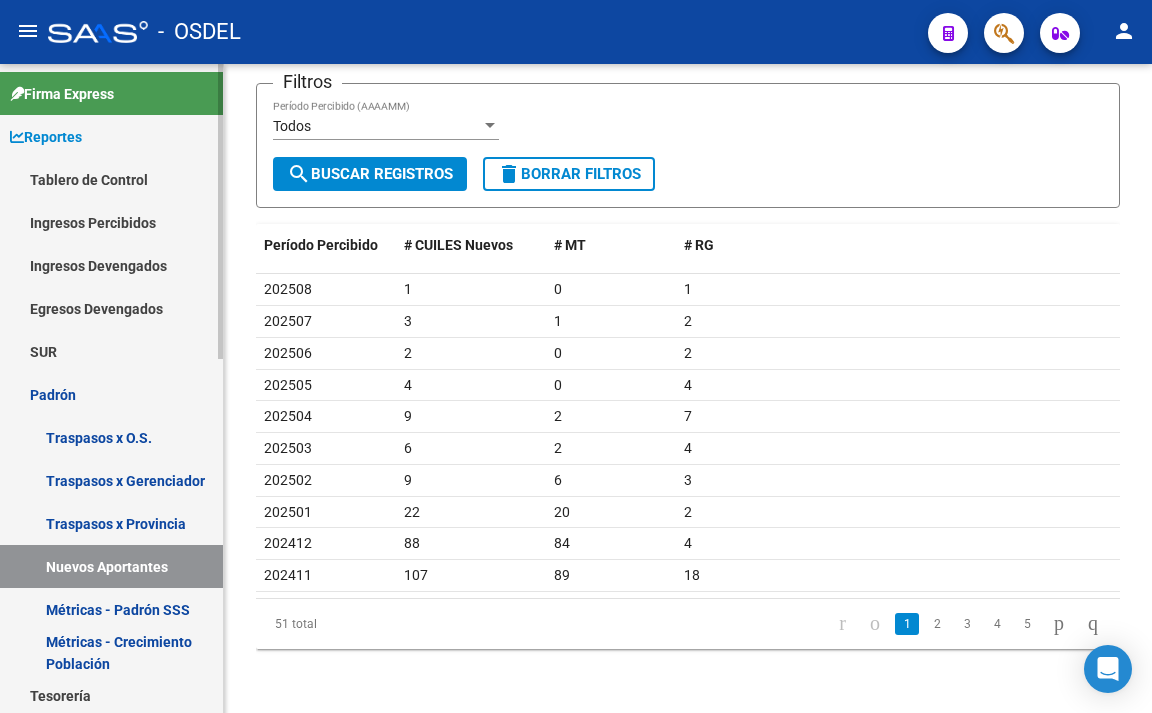 click on "Nuevos Aportantes" at bounding box center (111, 566) 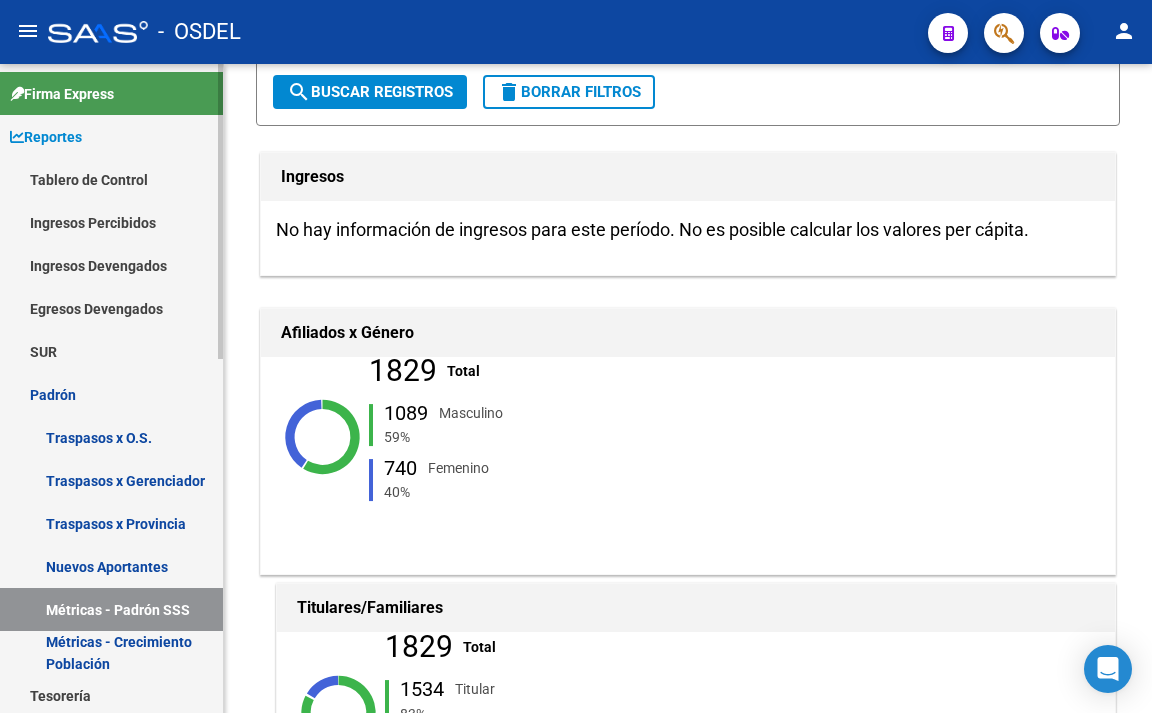 click on "Métricas - Crecimiento Población" at bounding box center [111, 652] 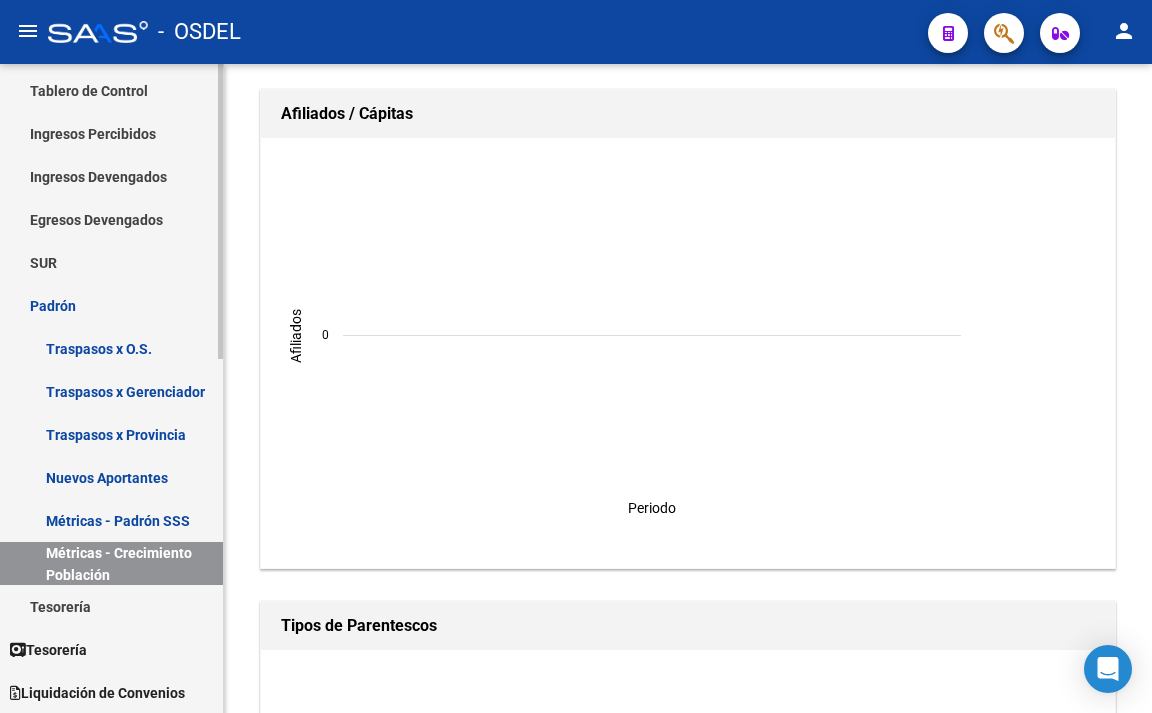 scroll, scrollTop: 0, scrollLeft: 0, axis: both 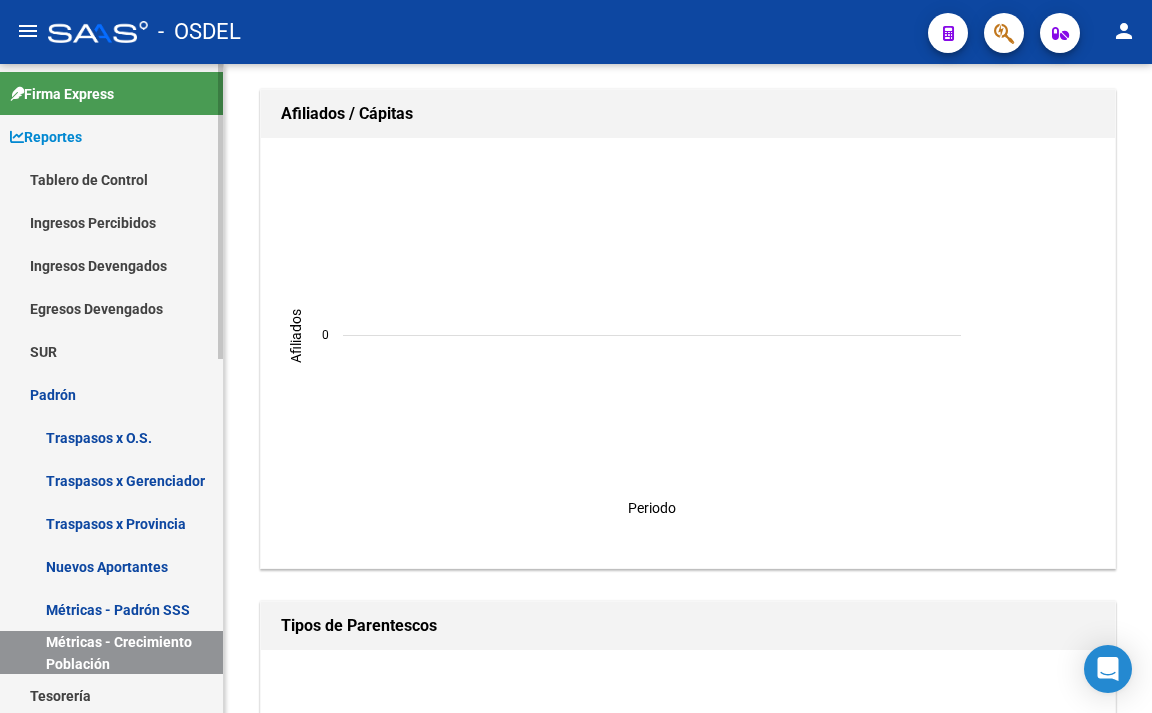 click on "Padrón" at bounding box center (111, 394) 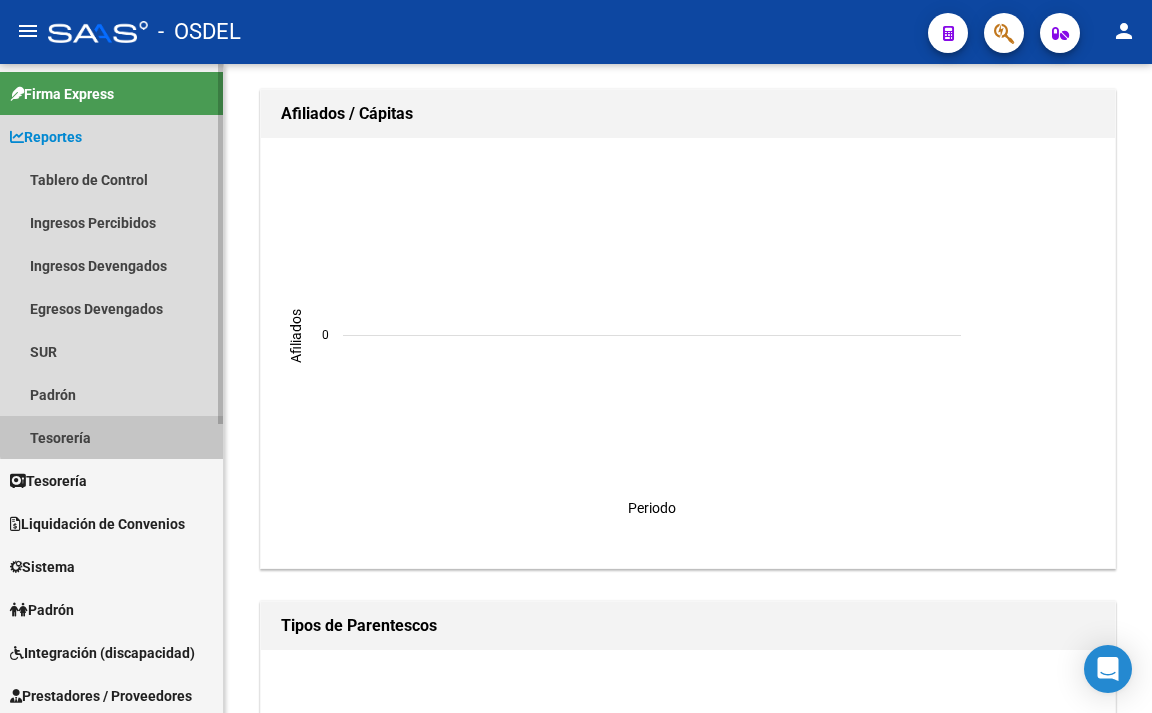 click on "Tesorería" at bounding box center [111, 437] 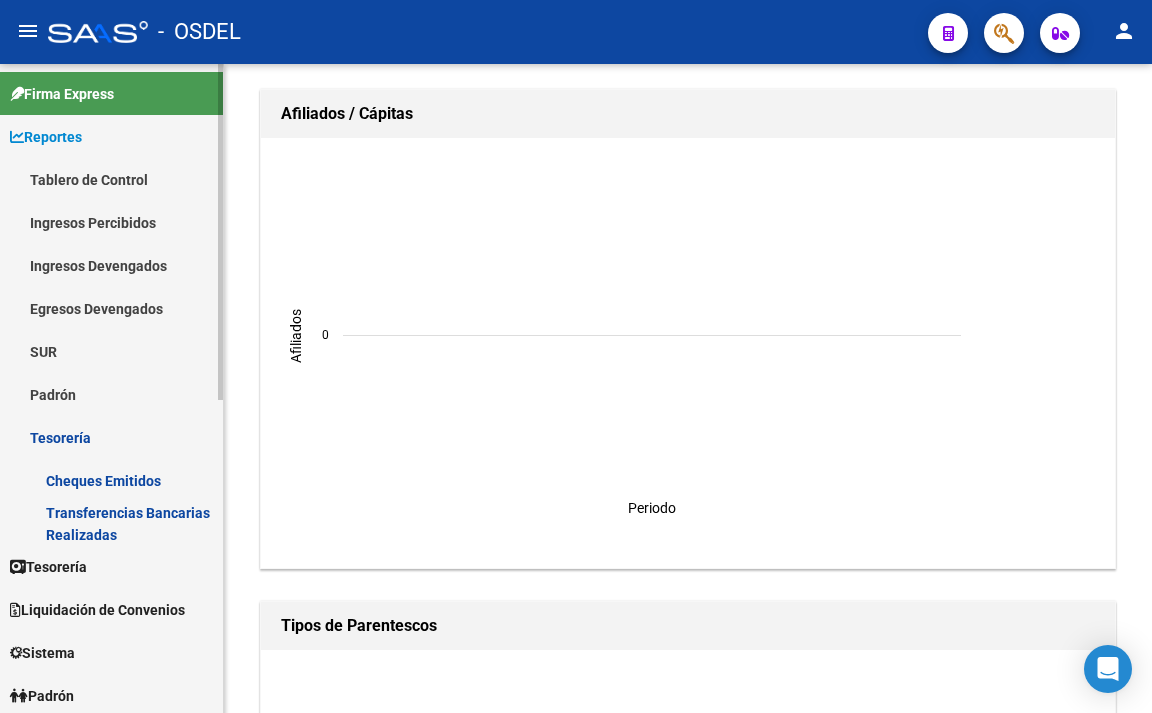 click on "Cheques Emitidos" at bounding box center [111, 480] 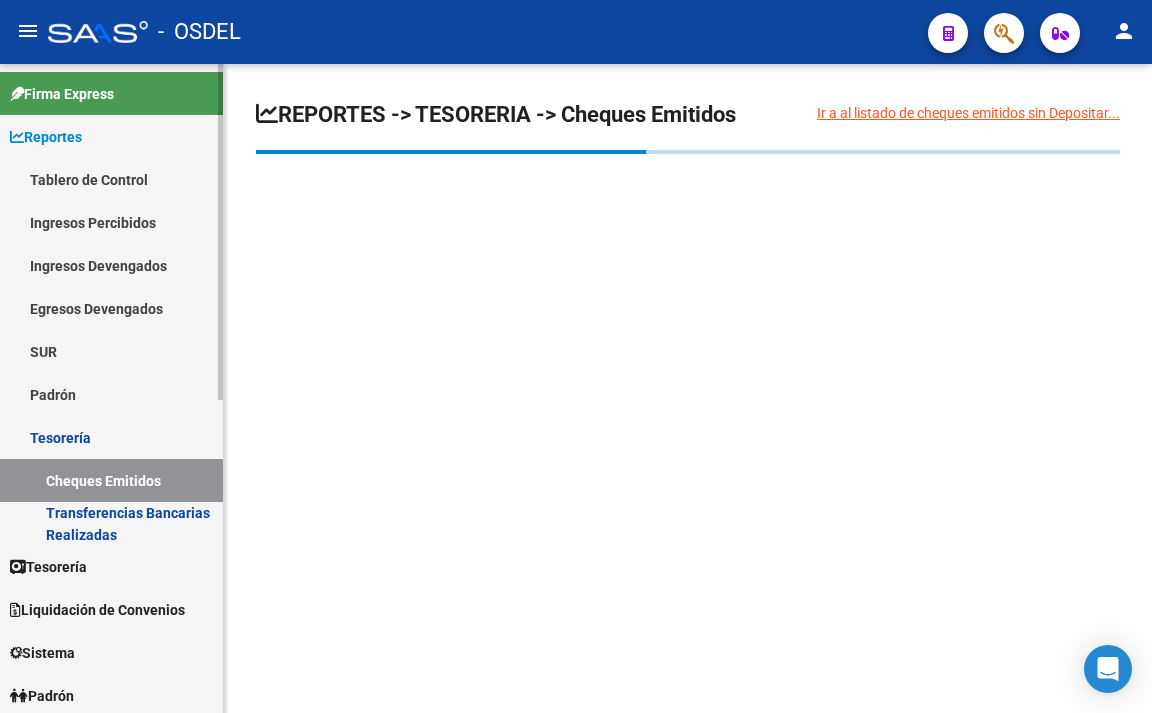scroll, scrollTop: 0, scrollLeft: 0, axis: both 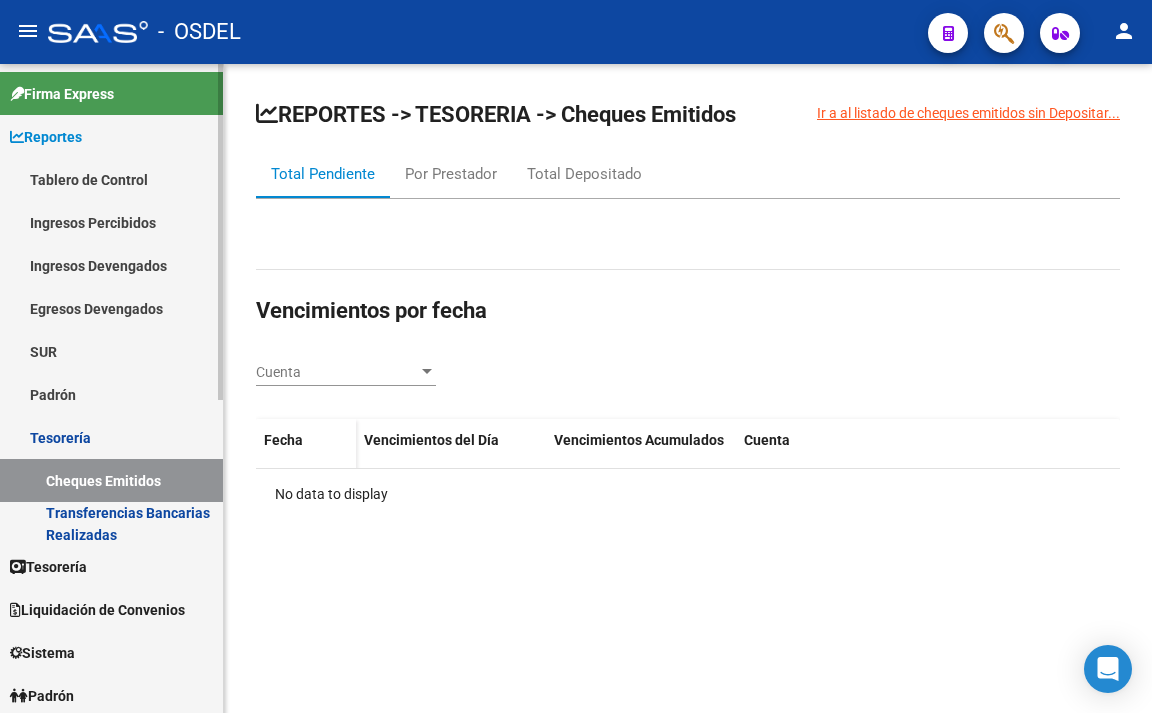 click on "Padrón" at bounding box center [111, 394] 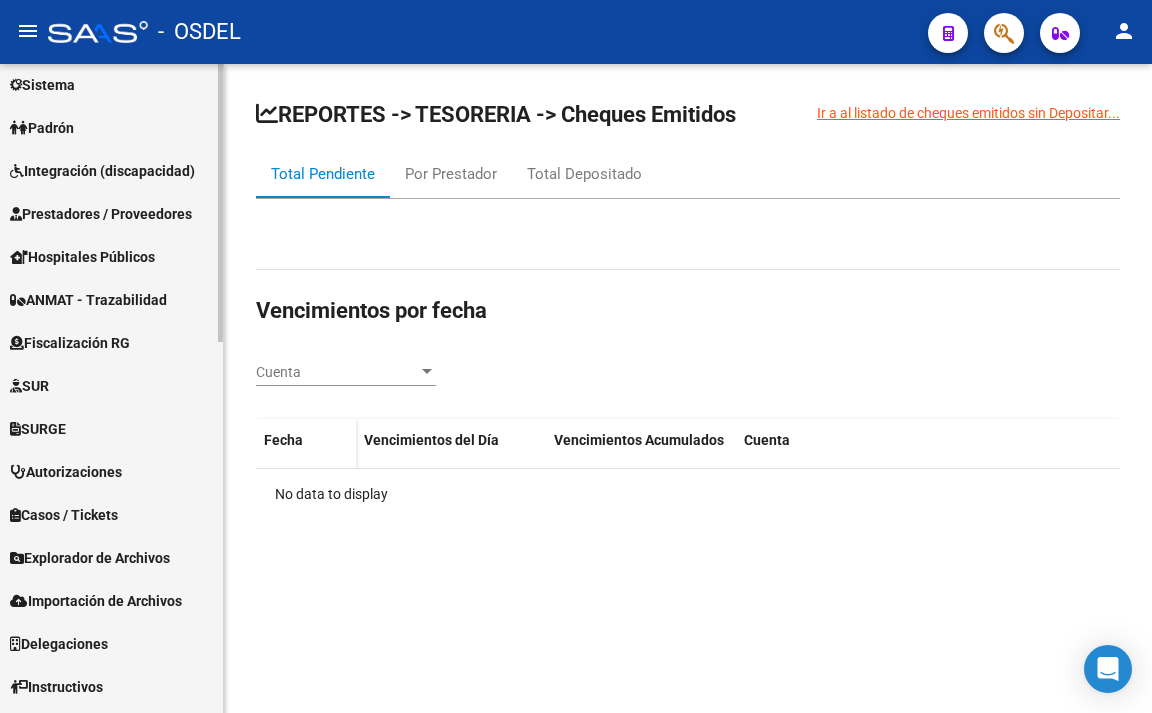 scroll, scrollTop: 864, scrollLeft: 0, axis: vertical 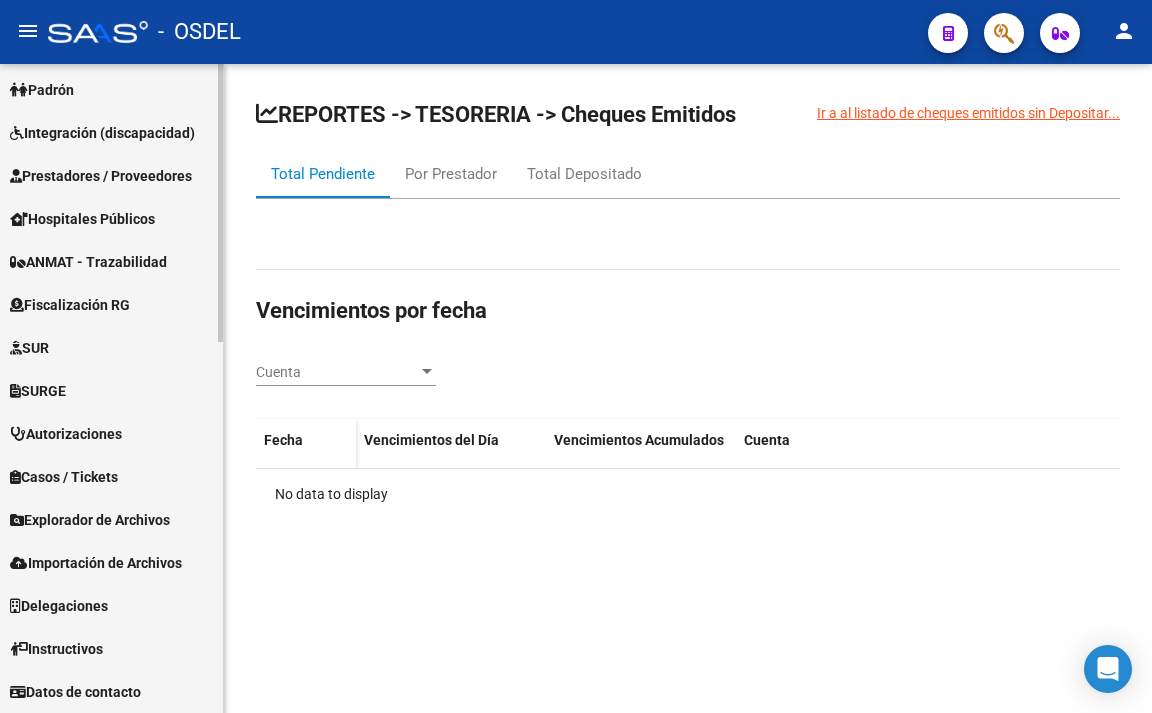 click on "Explorador de Archivos" at bounding box center (90, 520) 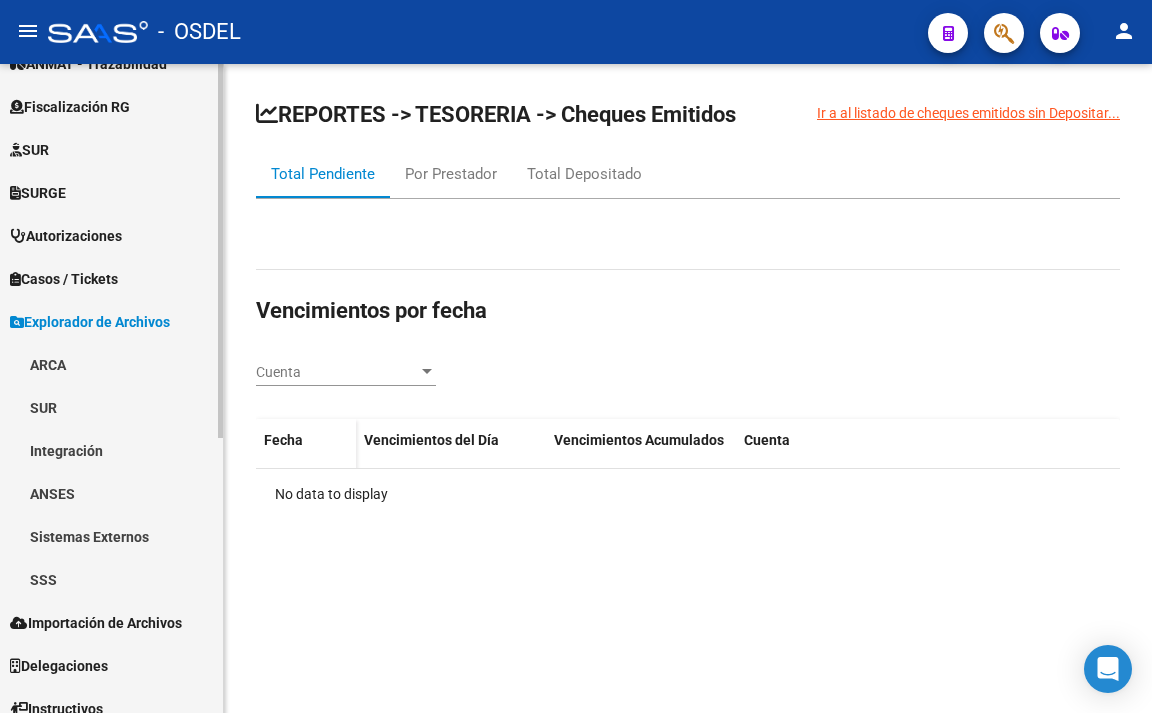 scroll, scrollTop: 419, scrollLeft: 0, axis: vertical 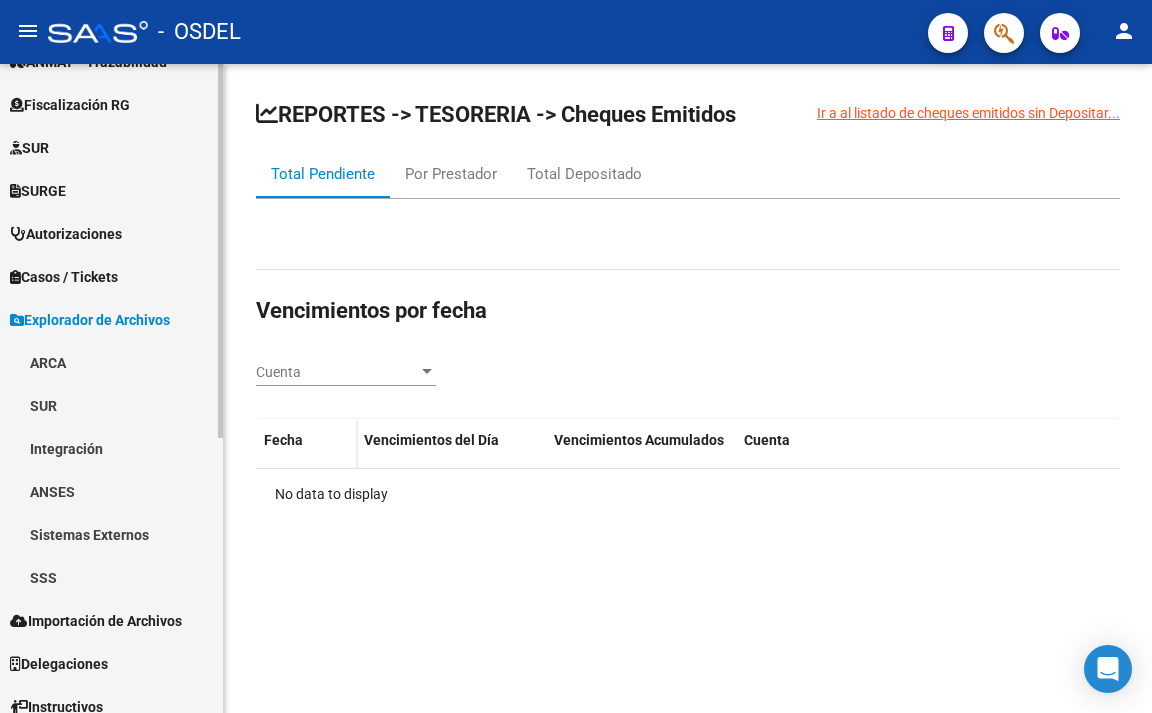 click on "SSS" at bounding box center [111, 577] 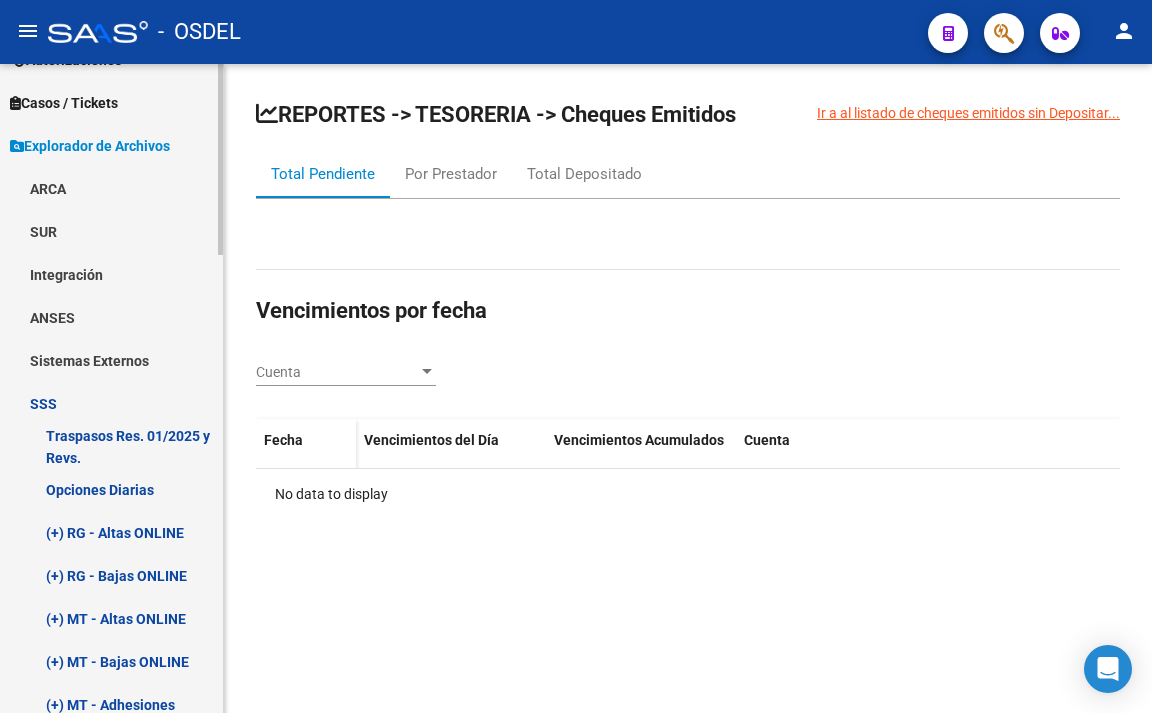 scroll, scrollTop: 619, scrollLeft: 0, axis: vertical 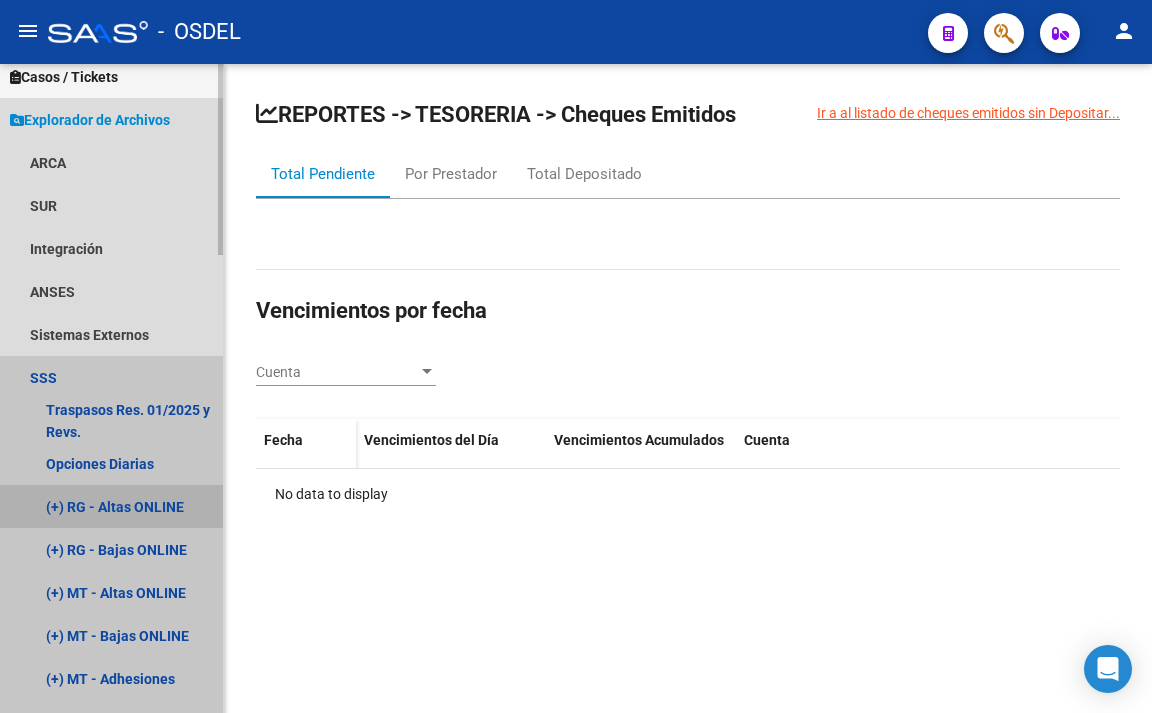 click on "(+) RG - Altas ONLINE" at bounding box center (111, 506) 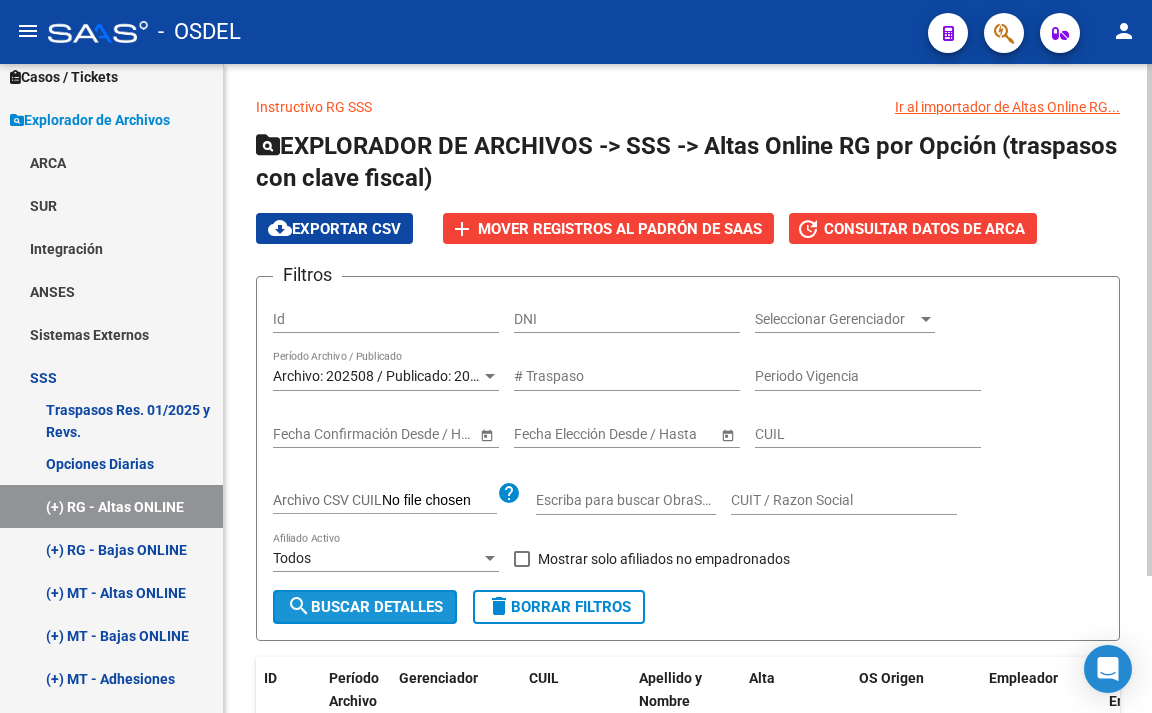 click on "search  Buscar Detalles" 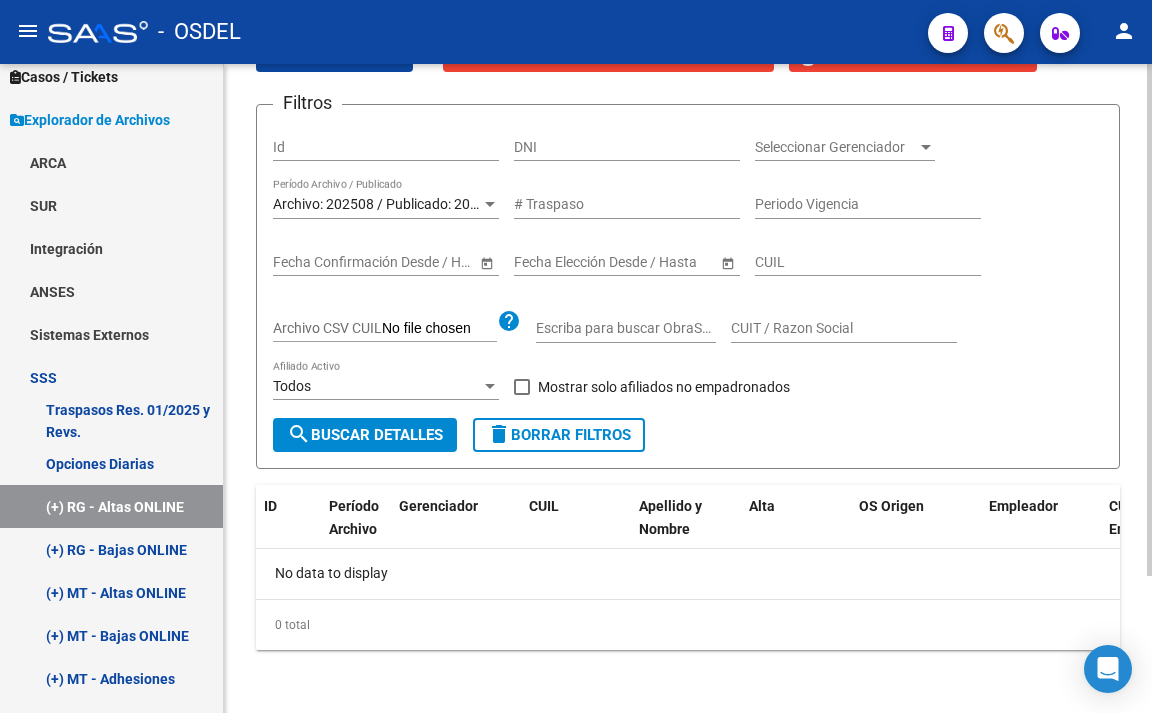 scroll, scrollTop: 174, scrollLeft: 0, axis: vertical 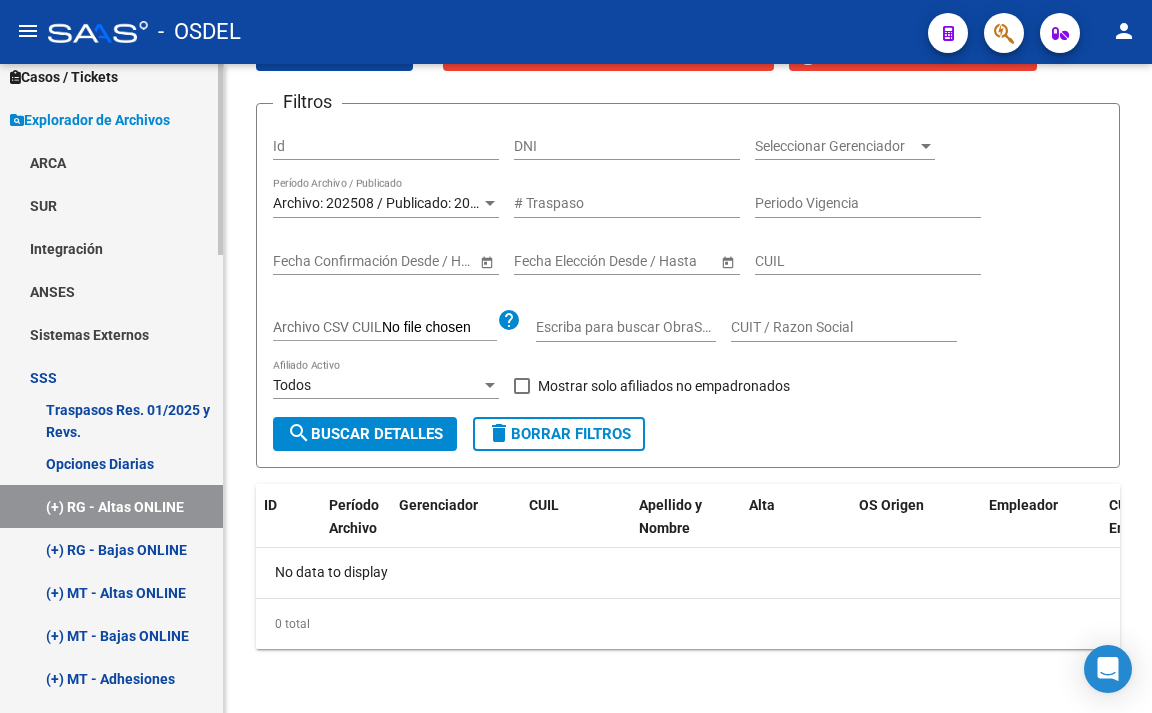 click on "(+) RG - Bajas ONLINE" at bounding box center [111, 549] 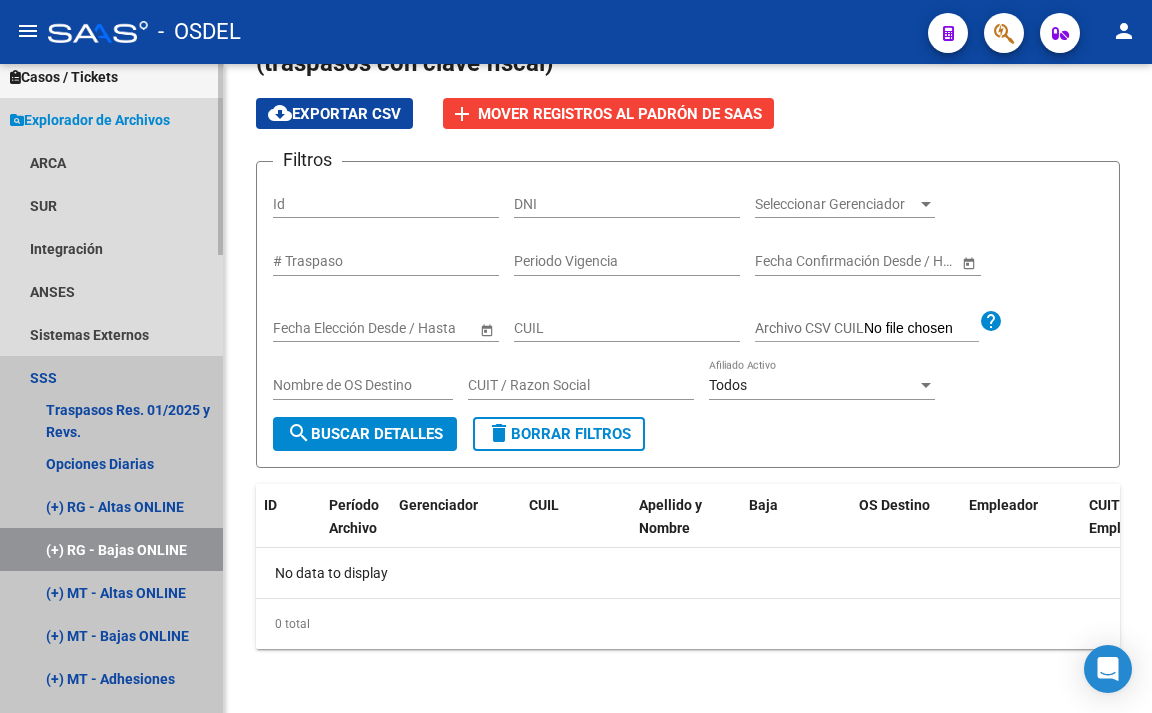 scroll, scrollTop: 0, scrollLeft: 0, axis: both 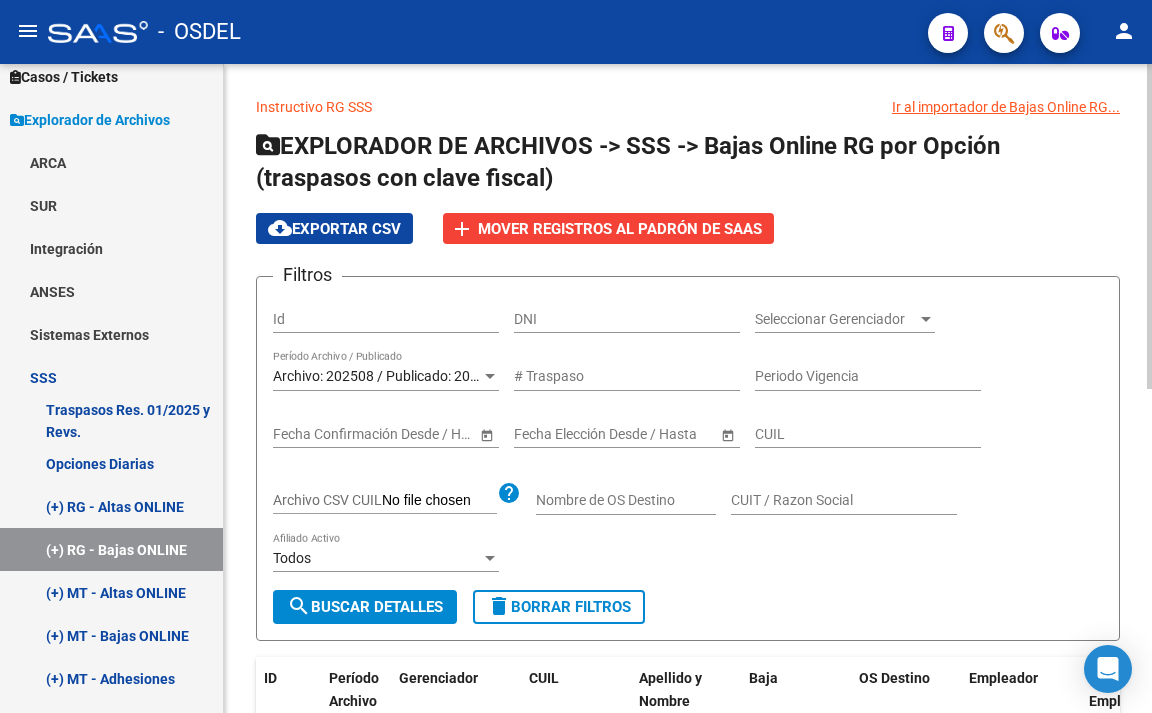 click on "search  Buscar Detalles" 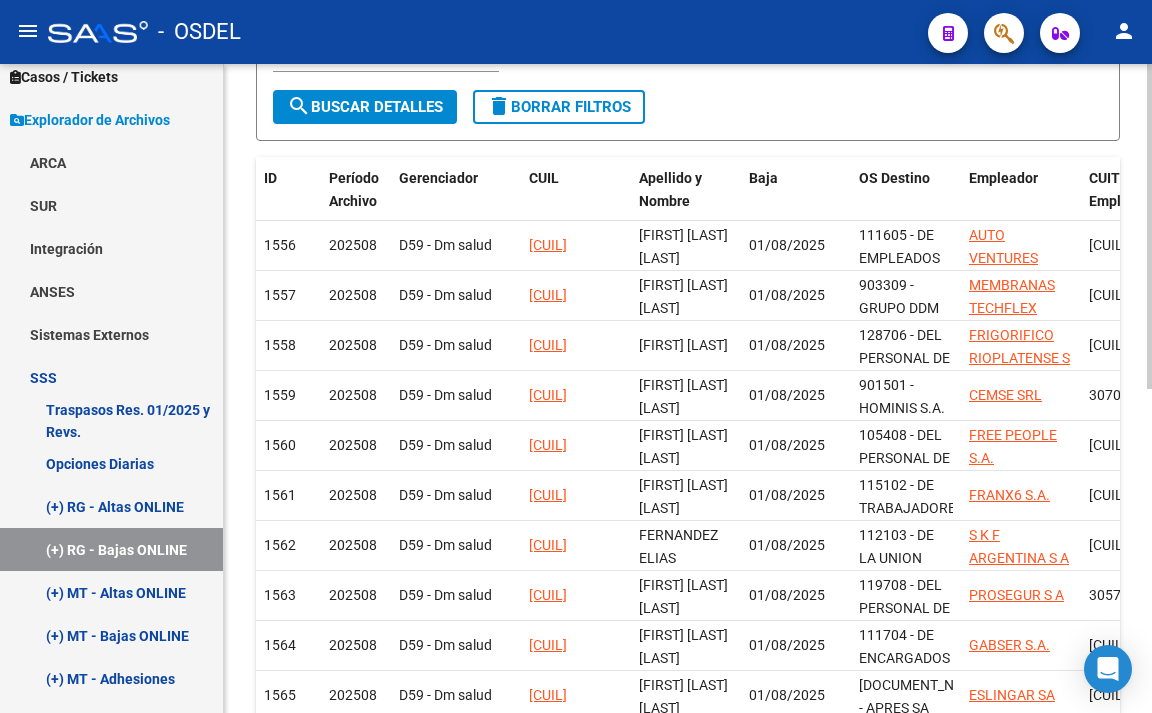 scroll, scrollTop: 600, scrollLeft: 0, axis: vertical 